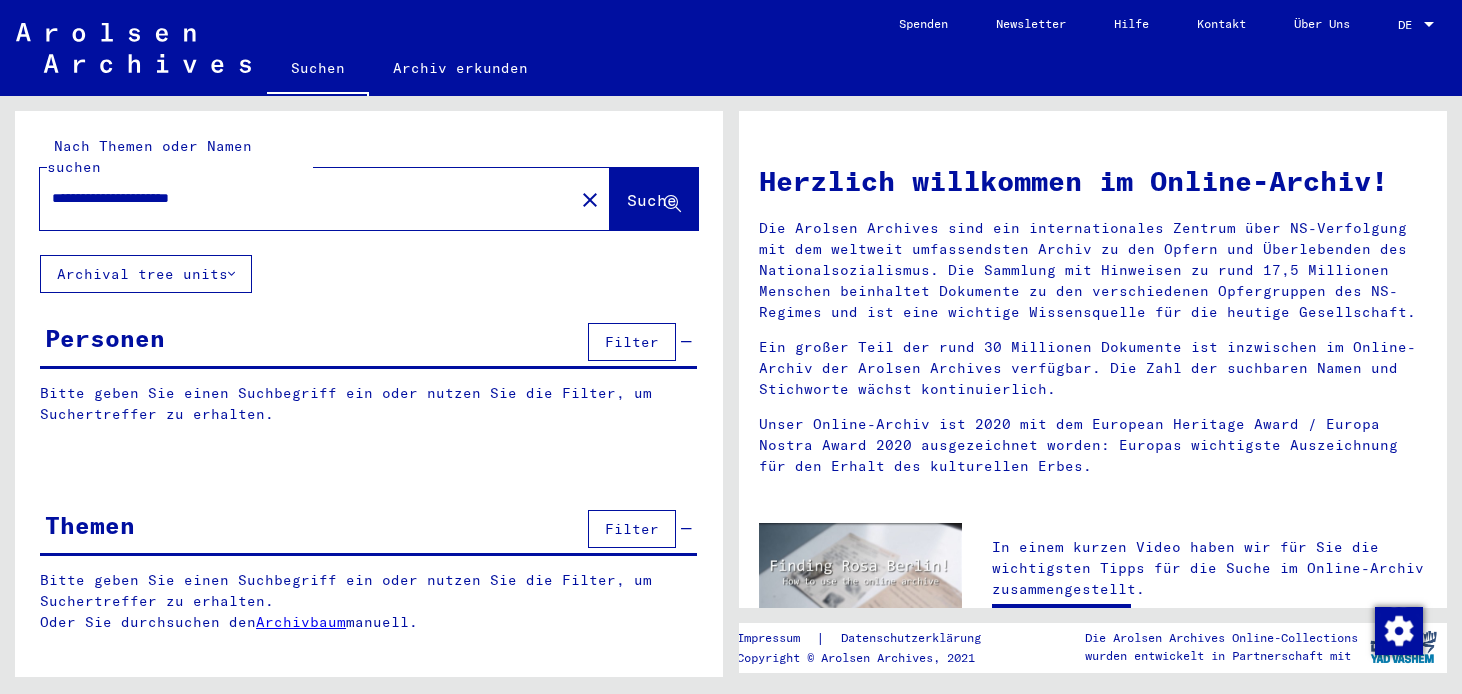 scroll, scrollTop: 0, scrollLeft: 0, axis: both 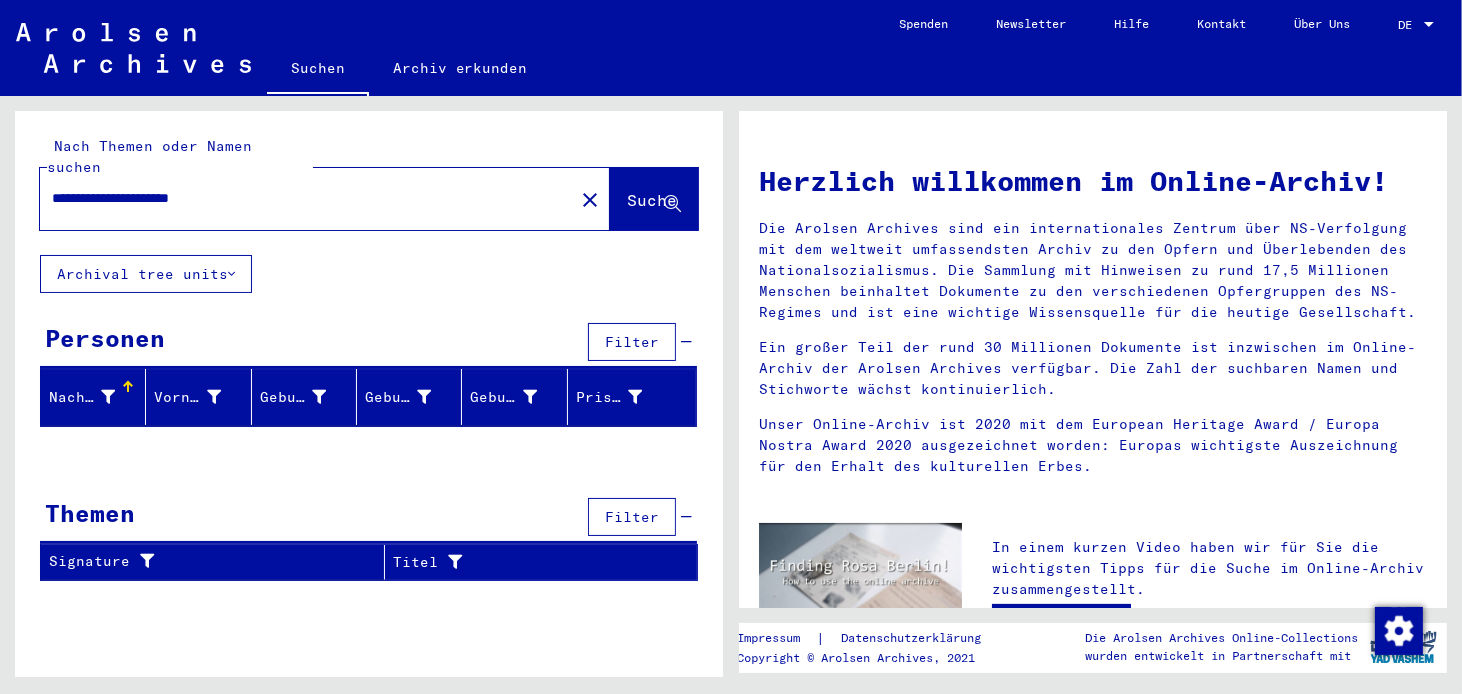 drag, startPoint x: 158, startPoint y: 173, endPoint x: 47, endPoint y: 171, distance: 111.01801 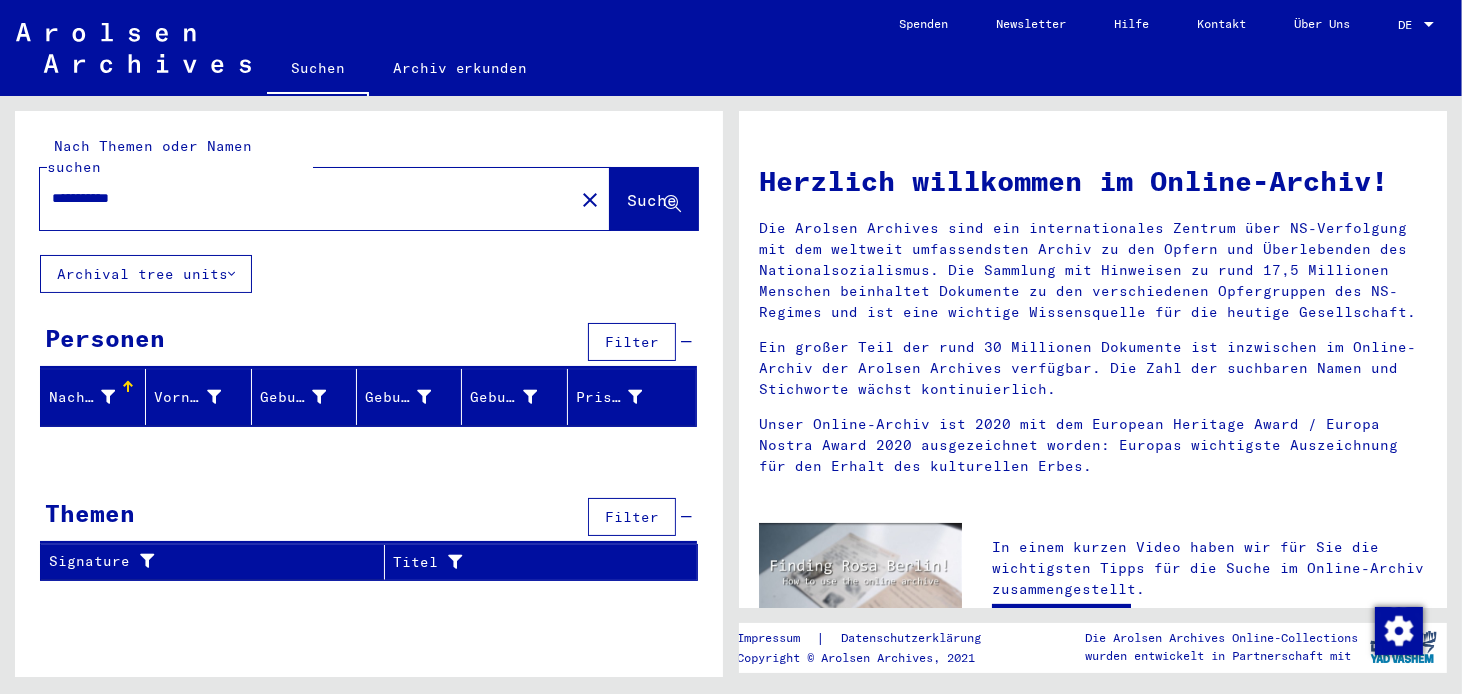 click on "**********" at bounding box center [301, 198] 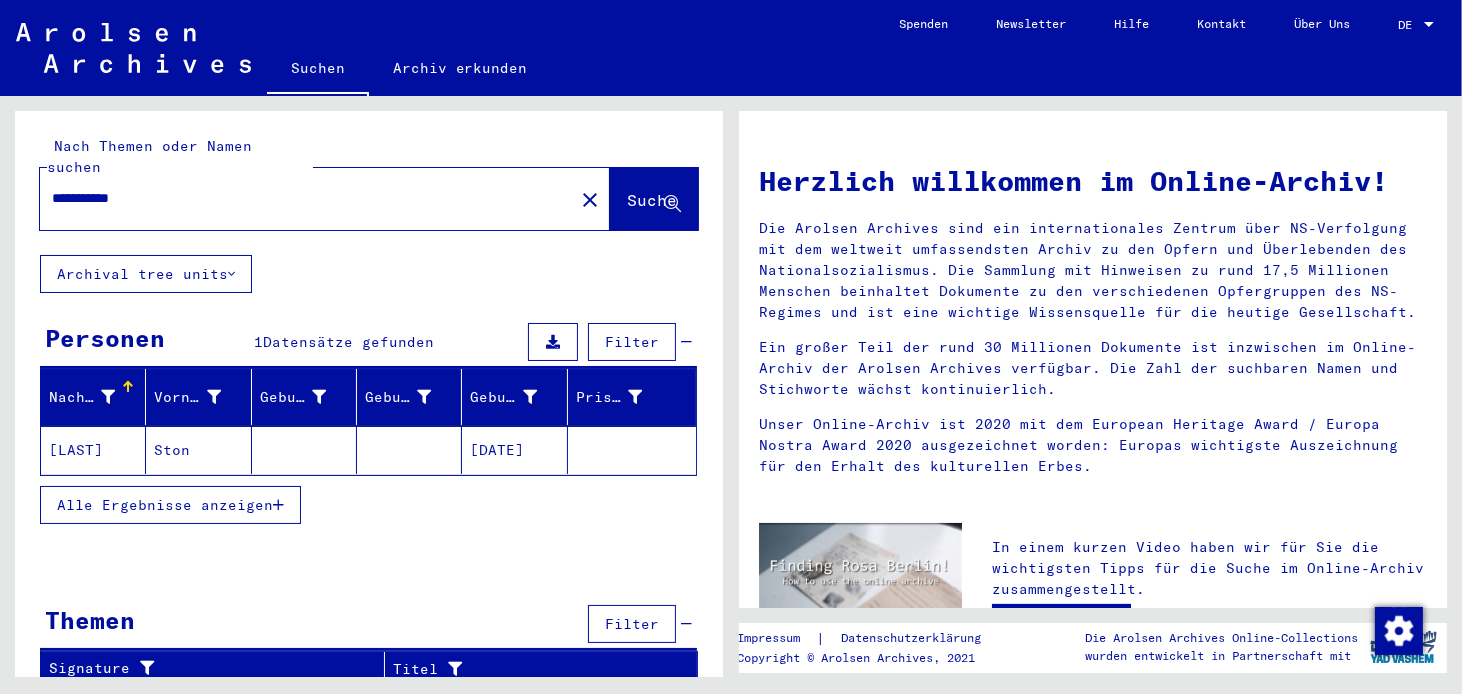 click on "**********" at bounding box center [301, 198] 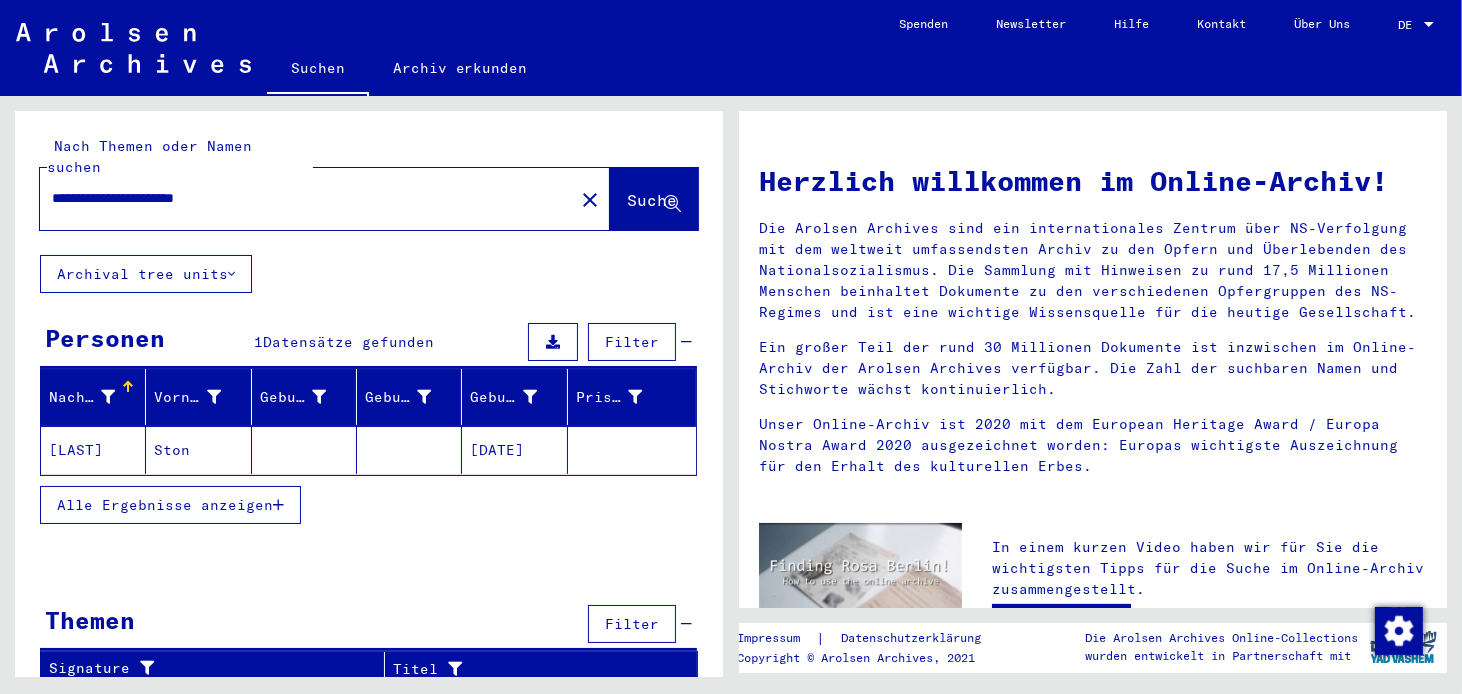 type on "**********" 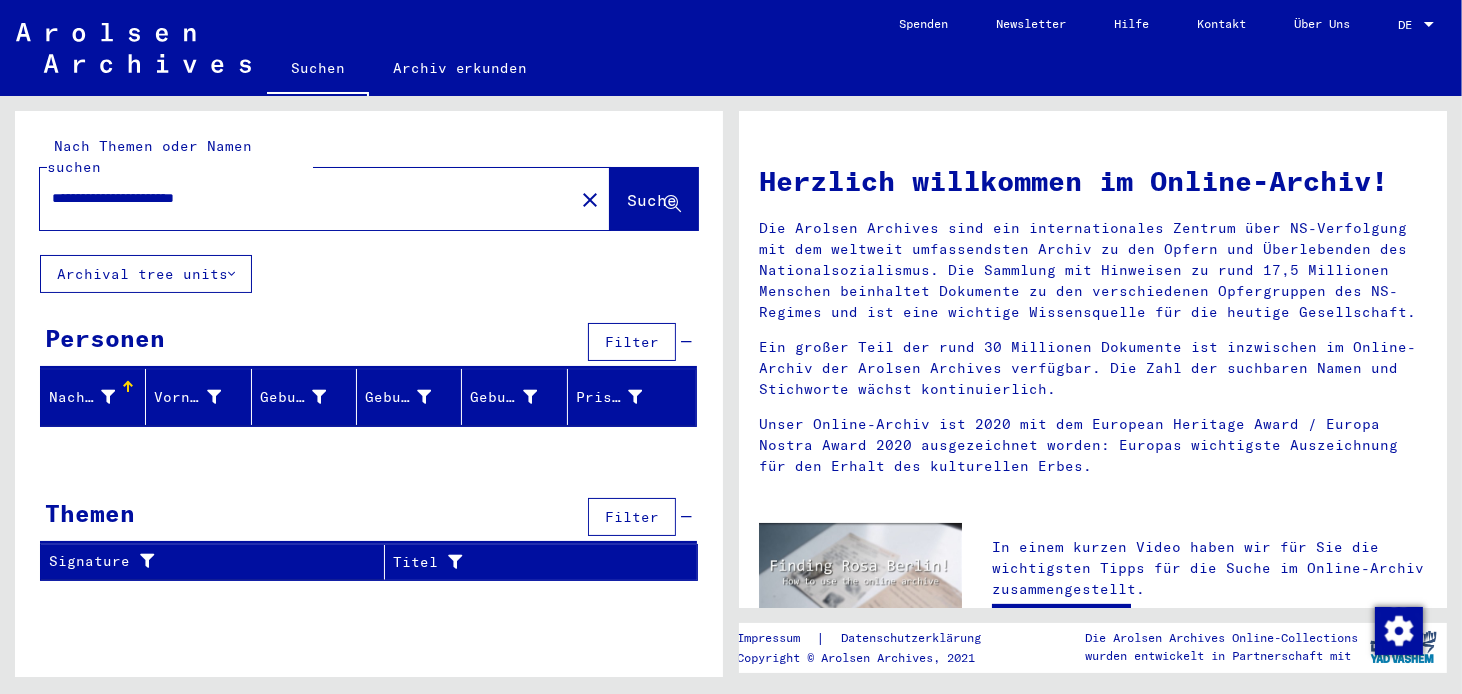 drag, startPoint x: 265, startPoint y: 182, endPoint x: 58, endPoint y: 175, distance: 207.11832 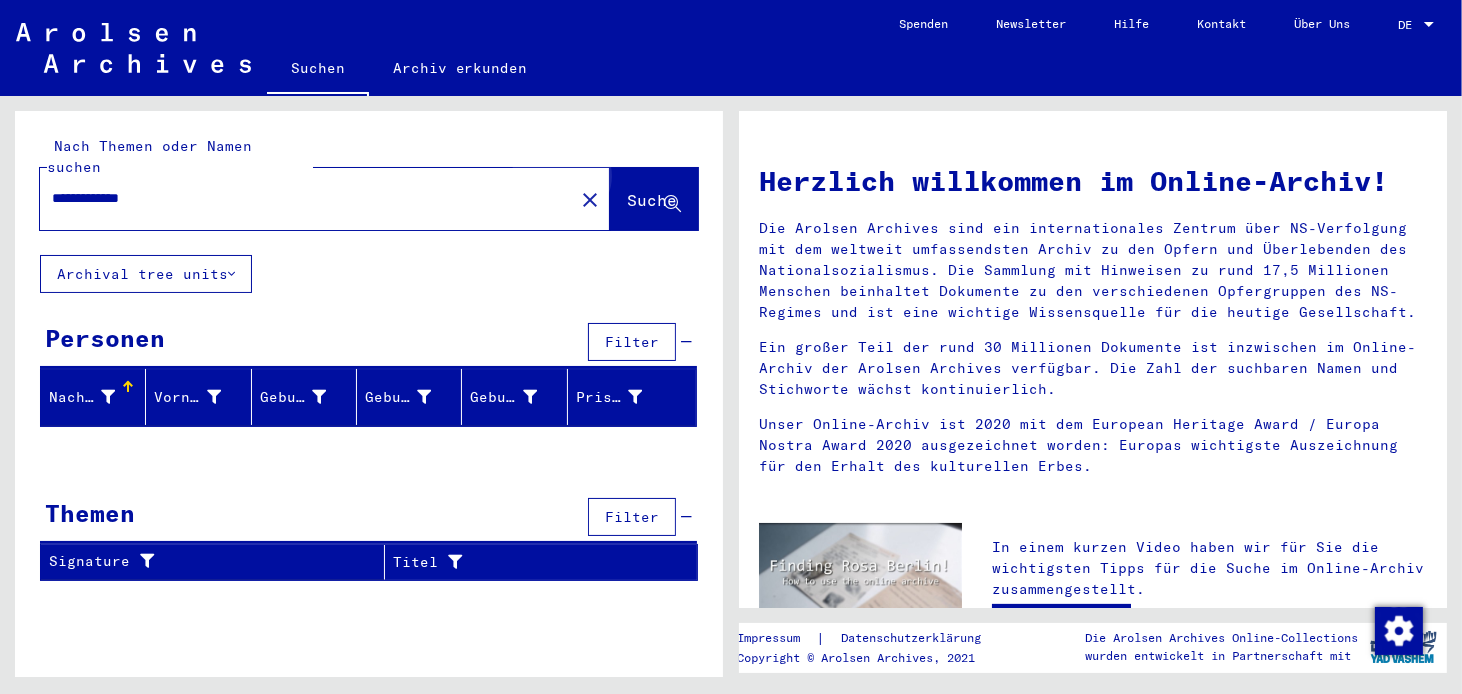 click on "Suche" 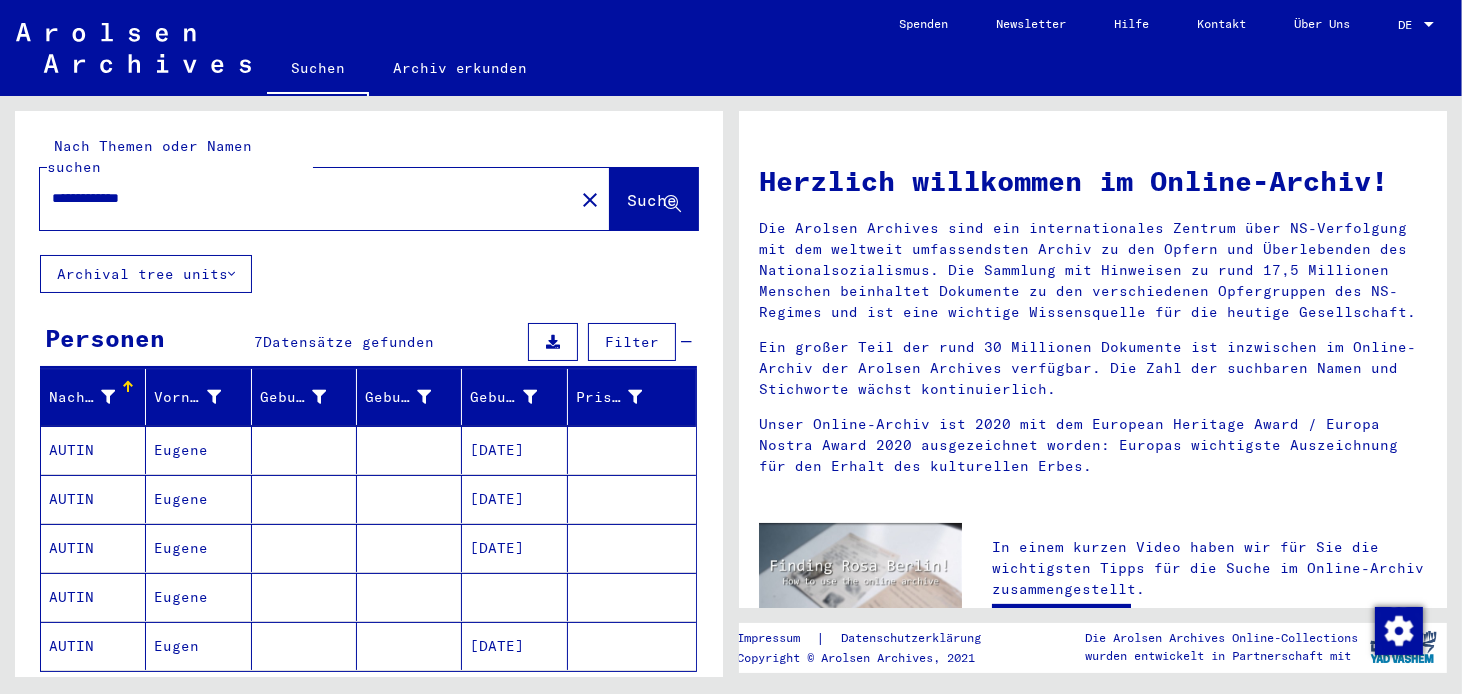 click on "Eugene" at bounding box center (198, 499) 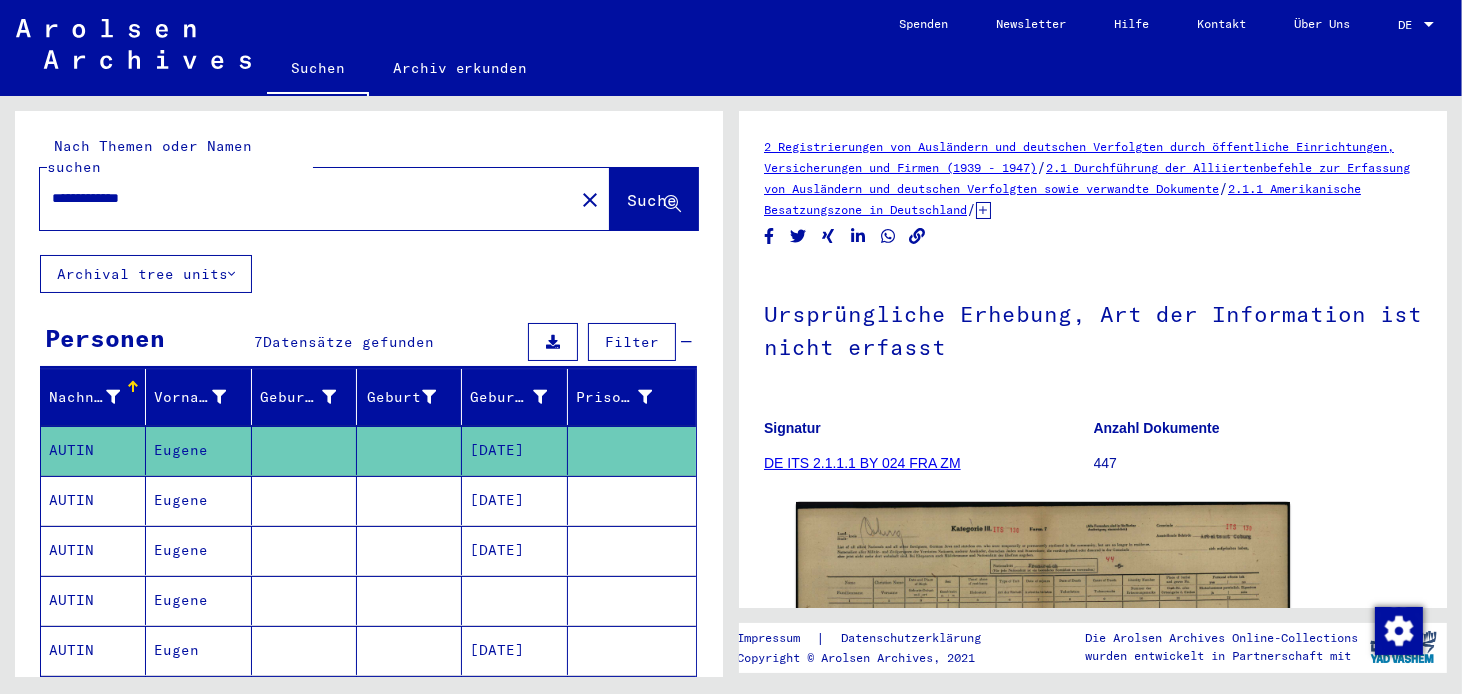 click on "Eugene" 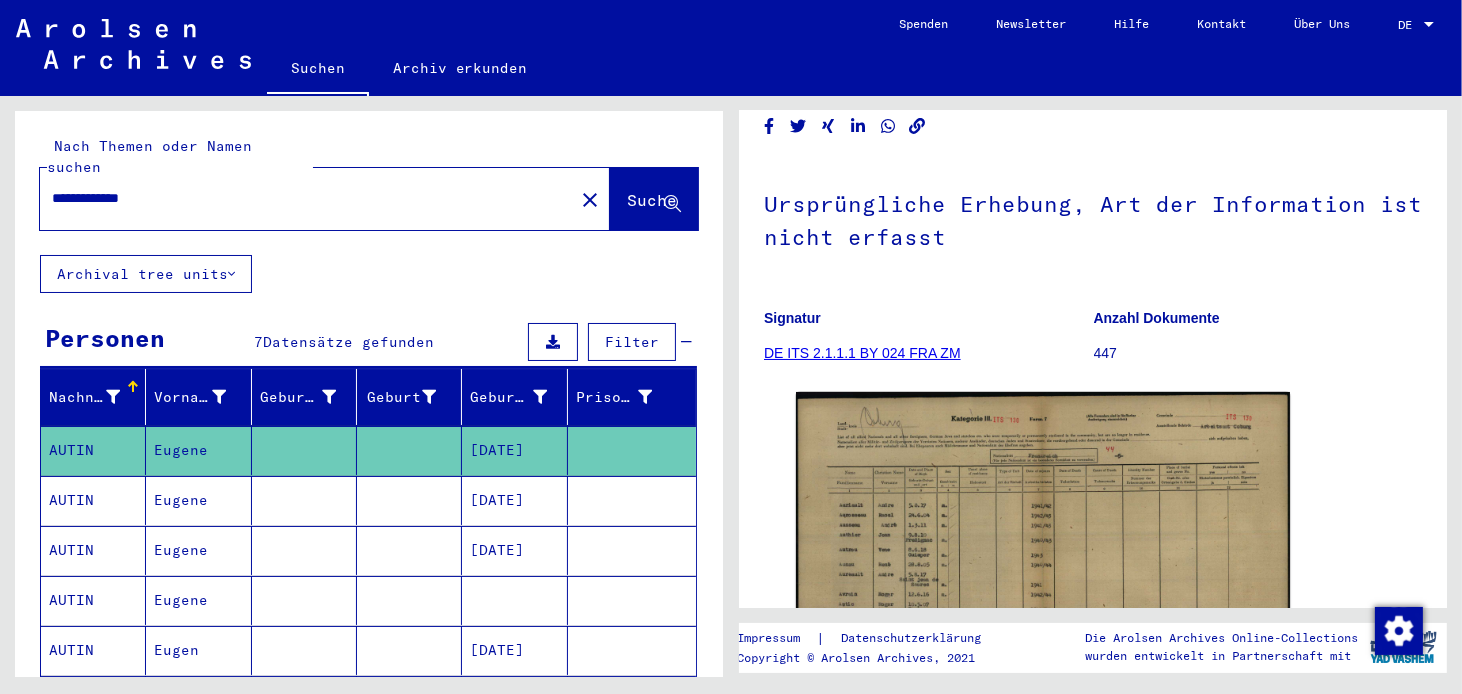 scroll, scrollTop: 112, scrollLeft: 0, axis: vertical 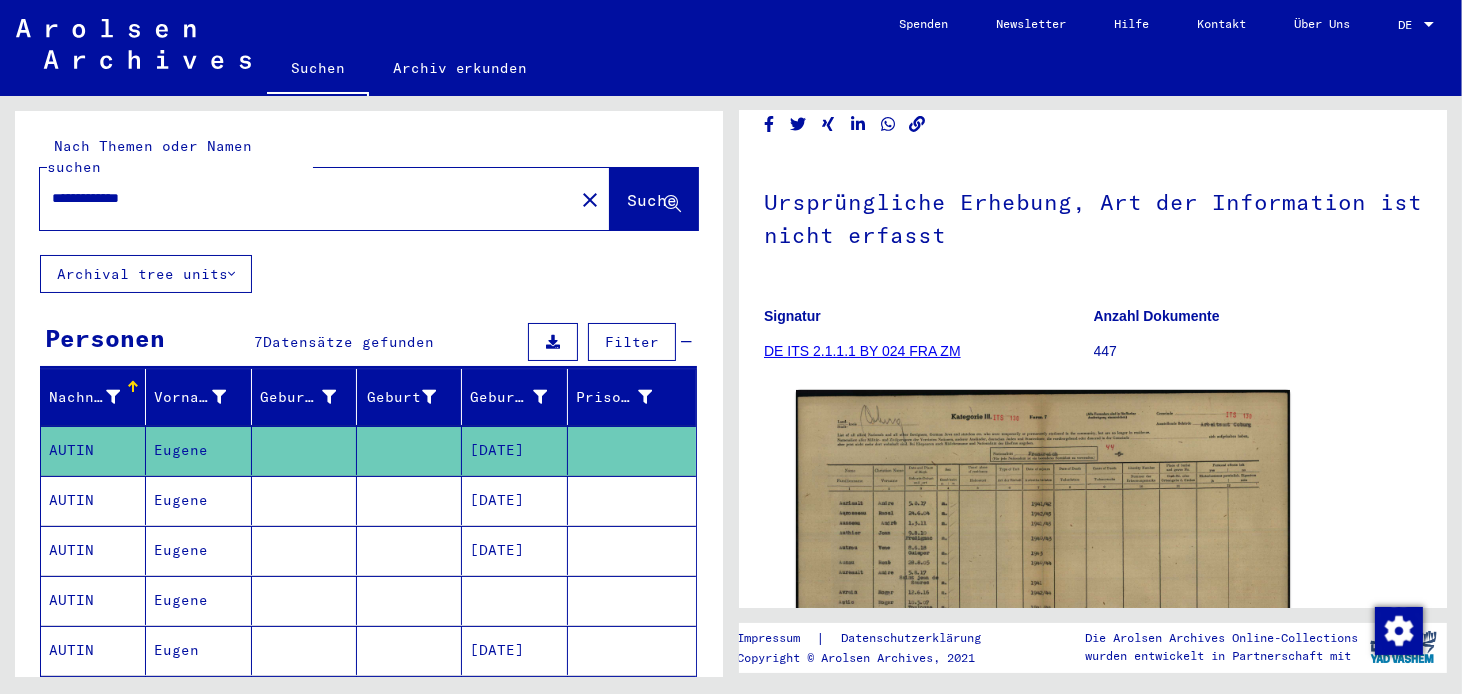click on "DocID: 69860664" 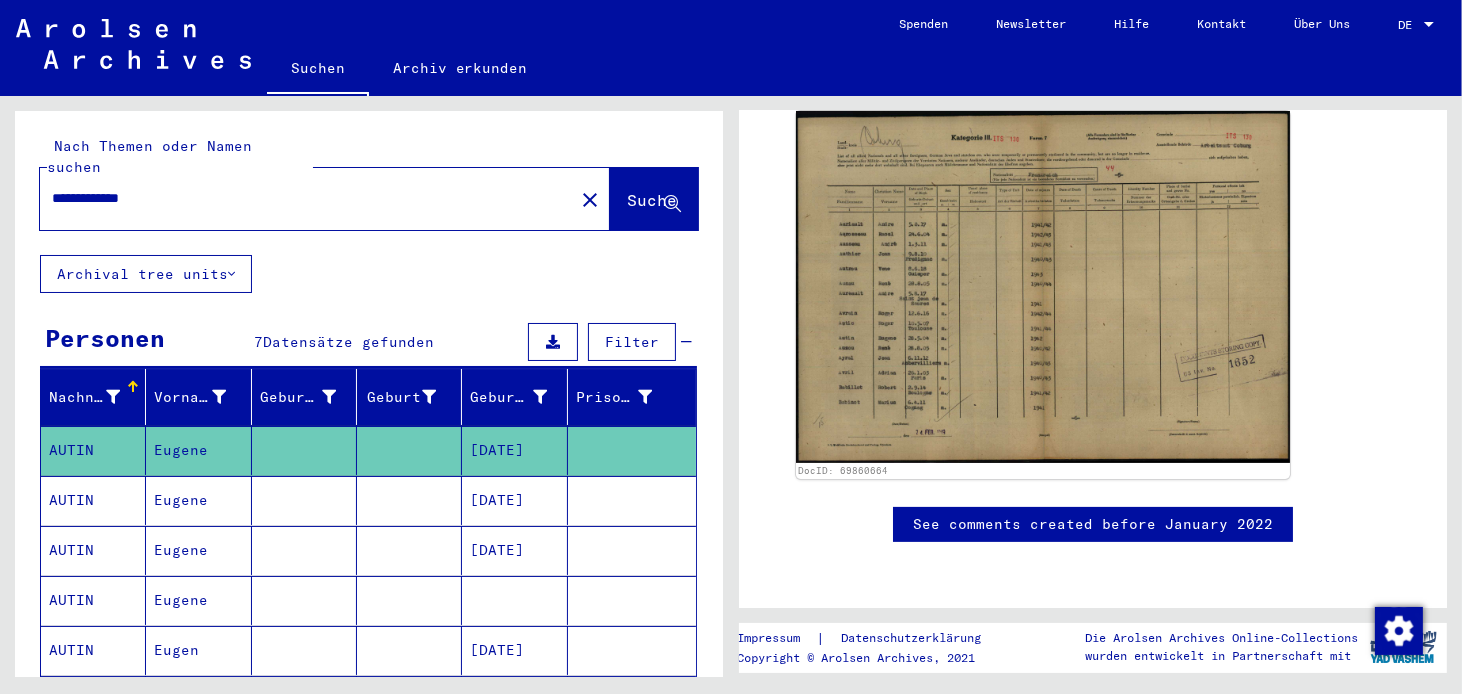 scroll, scrollTop: 0, scrollLeft: 0, axis: both 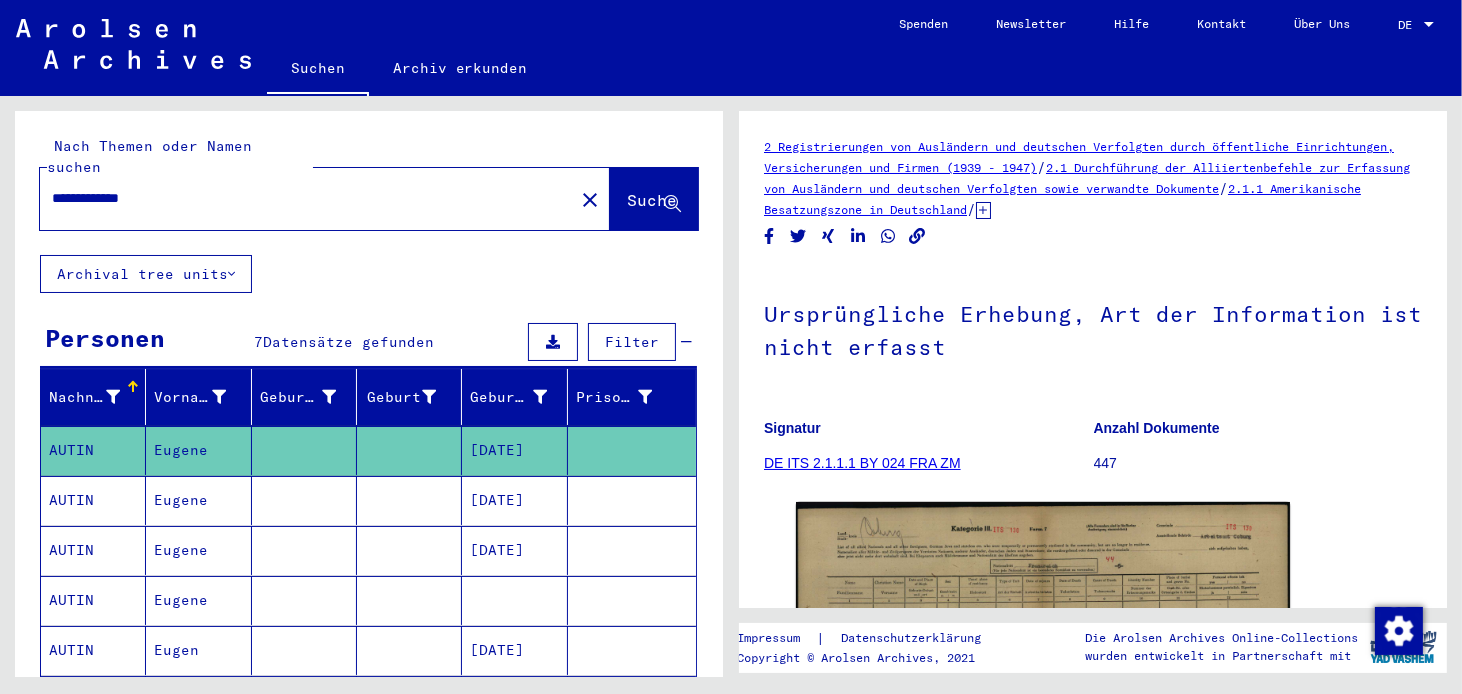 click on "**********" at bounding box center (307, 198) 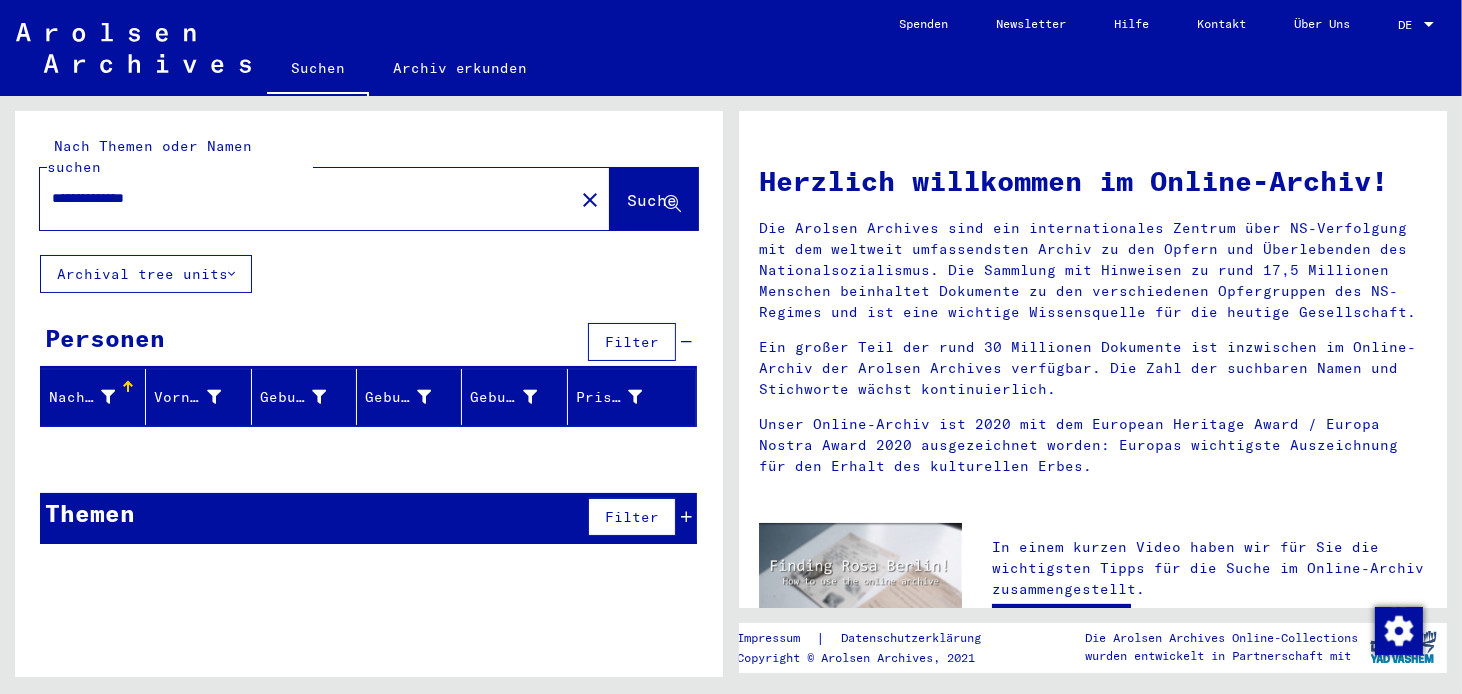 type on "**********" 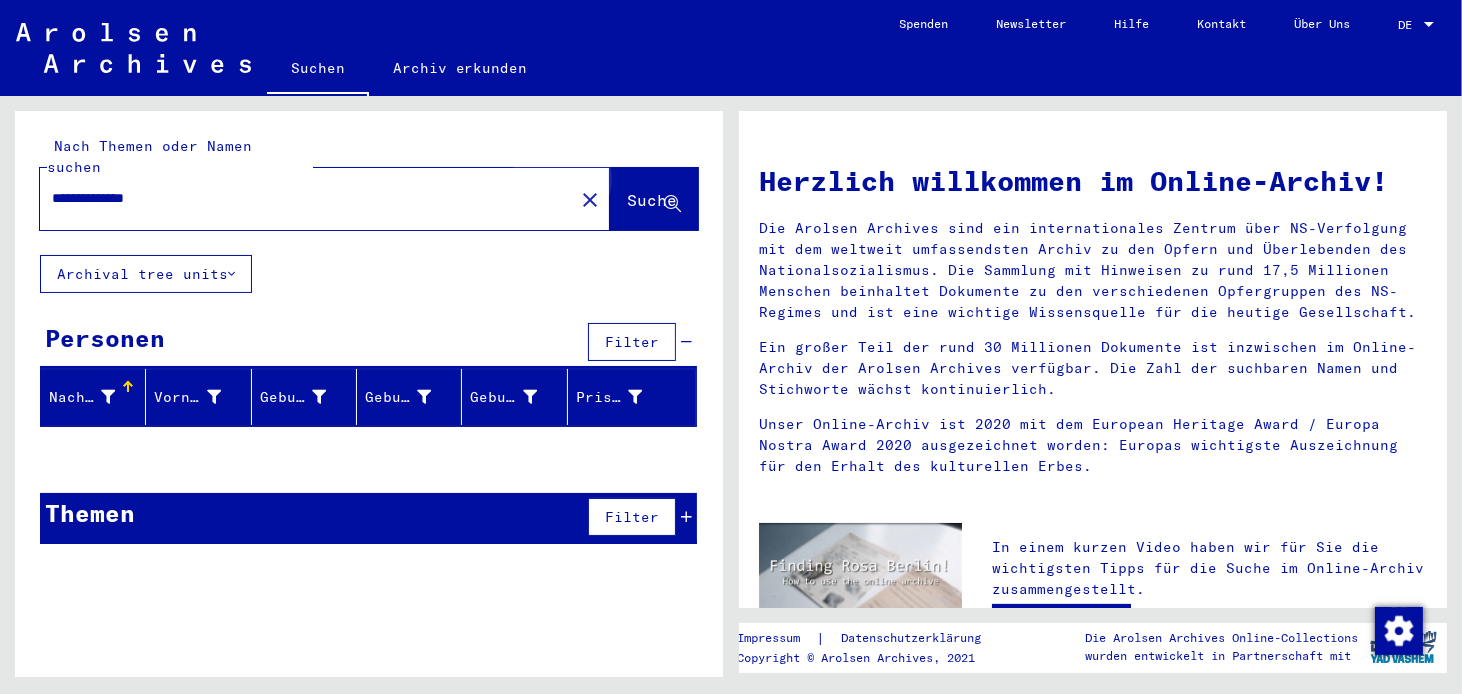 click on "Suche" 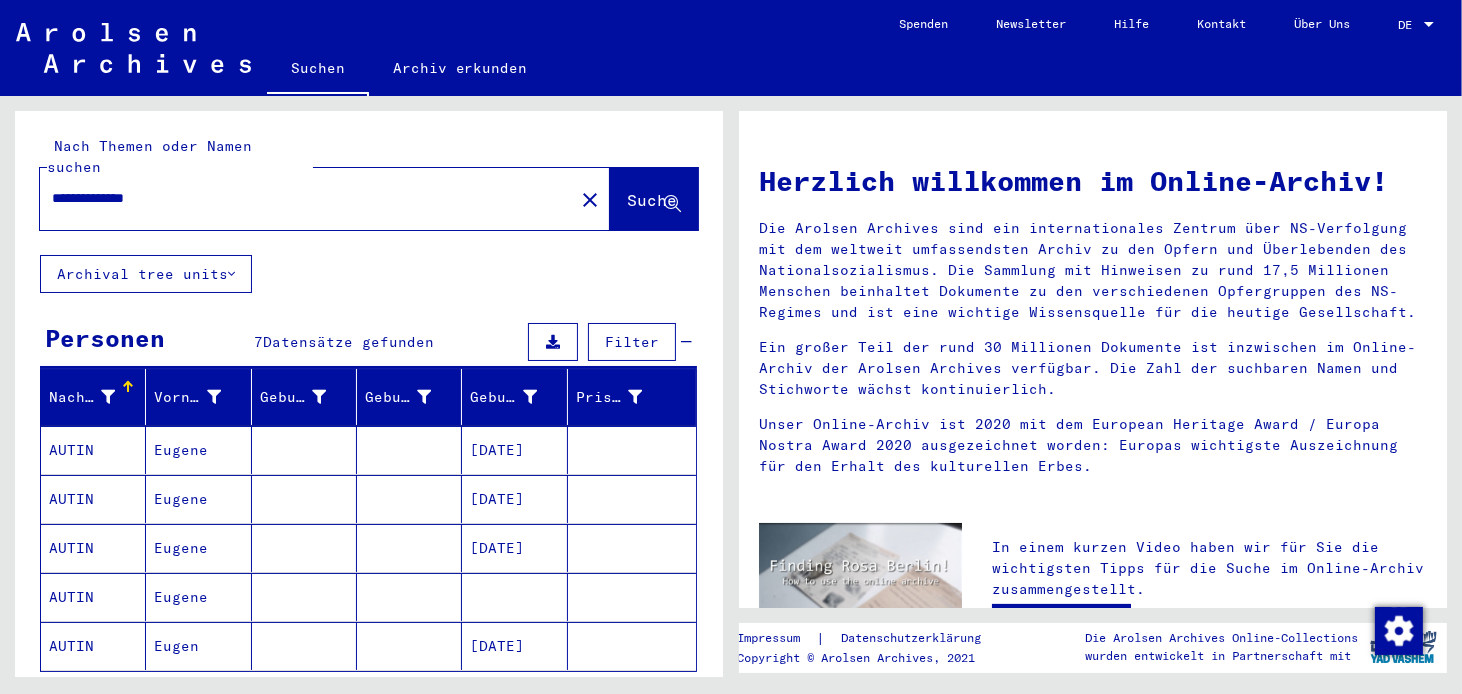 click on "Eugene" at bounding box center (198, 548) 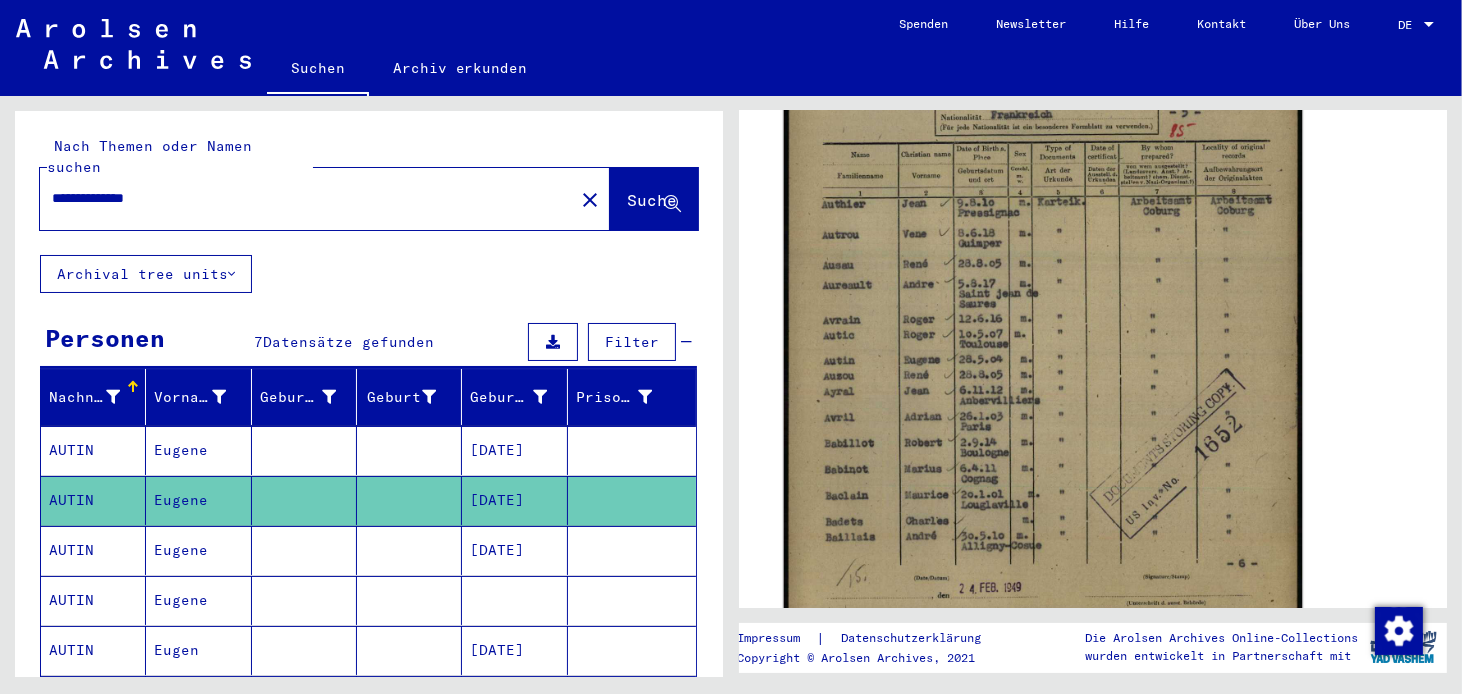 scroll, scrollTop: 558, scrollLeft: 0, axis: vertical 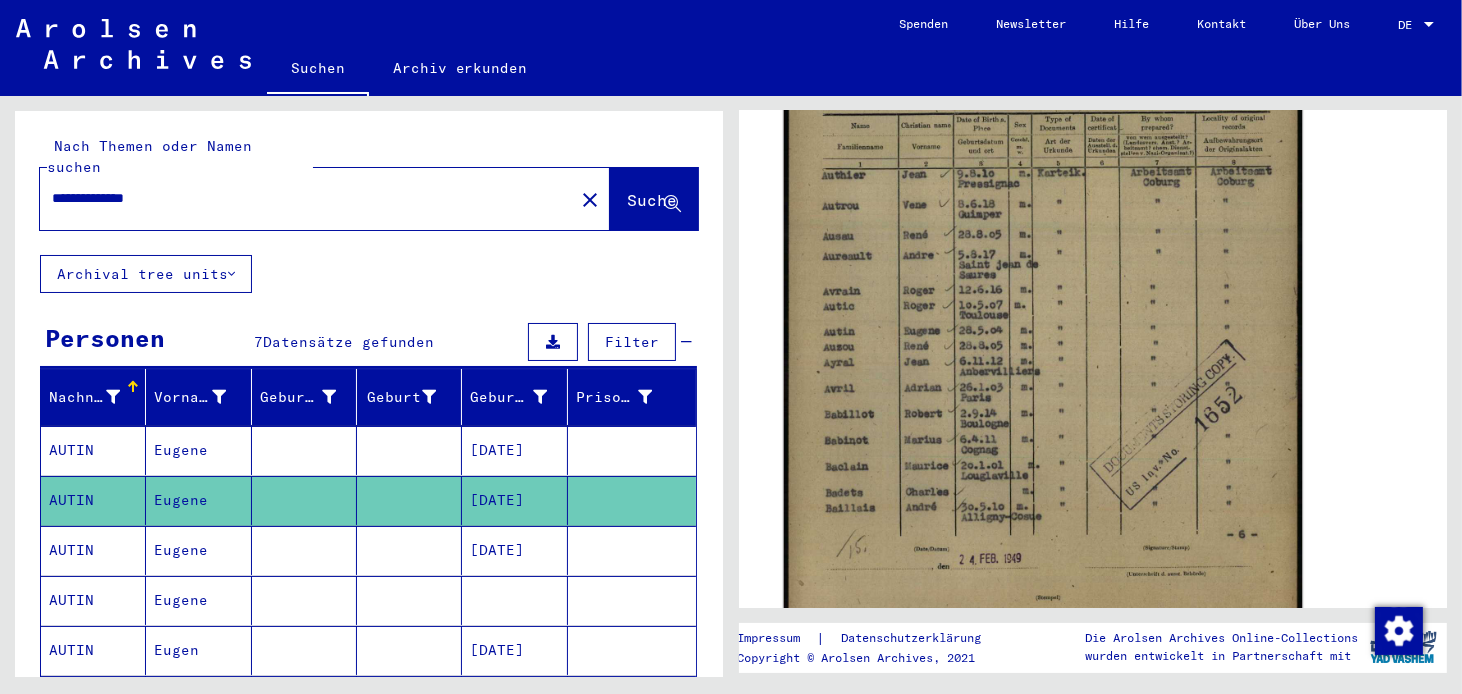 click 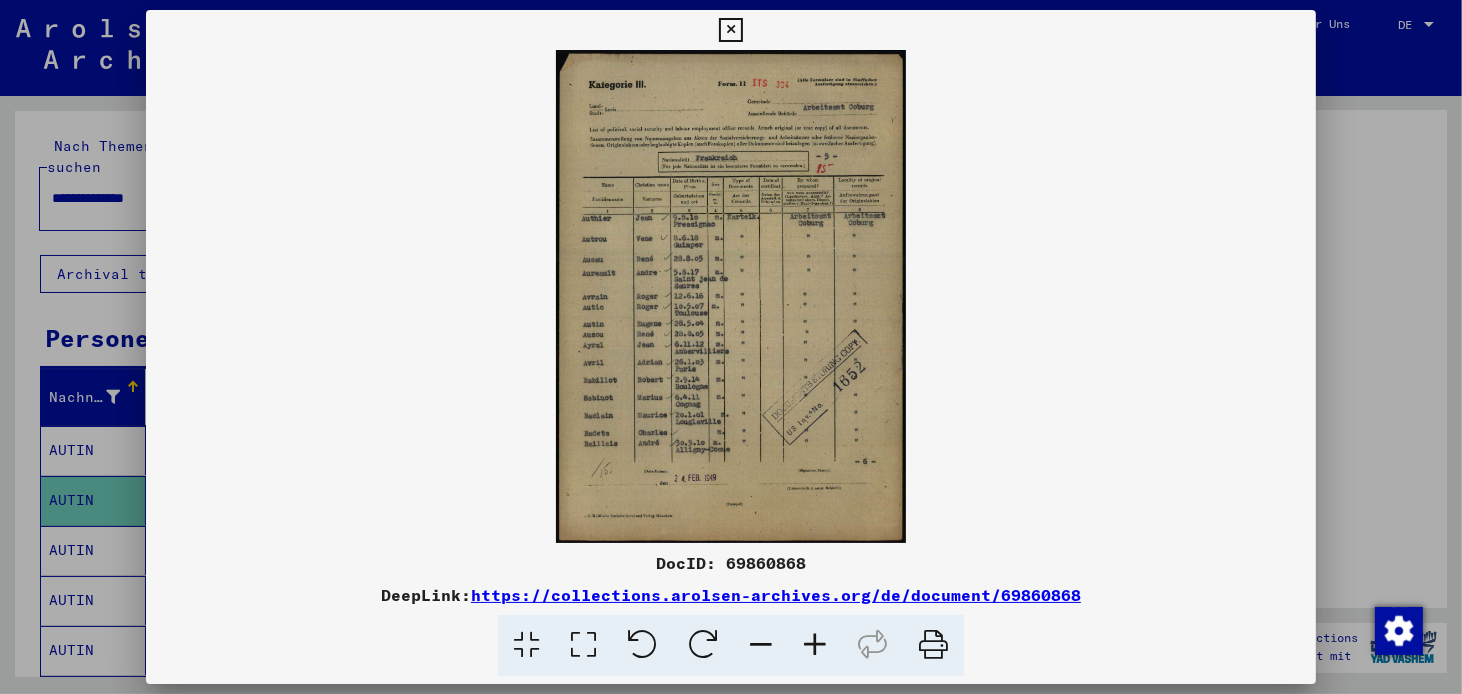 scroll, scrollTop: 558, scrollLeft: 0, axis: vertical 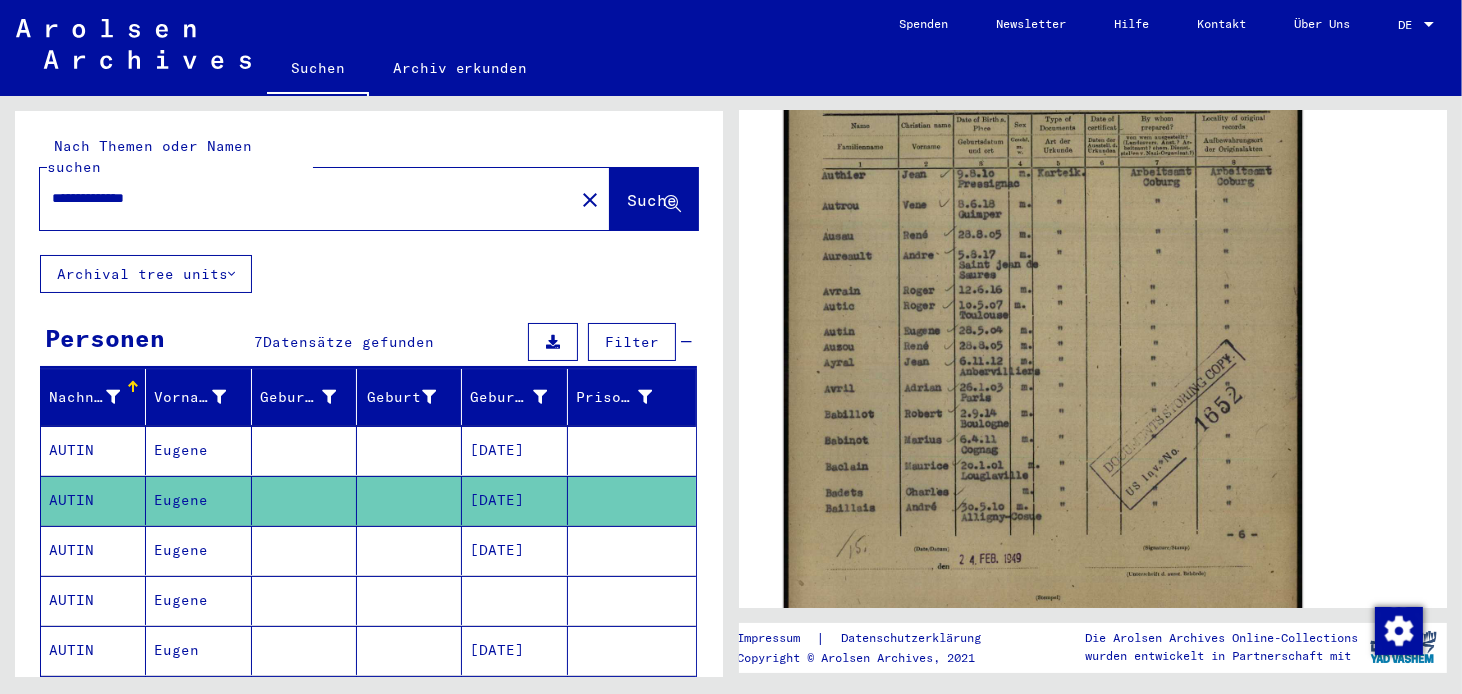 click 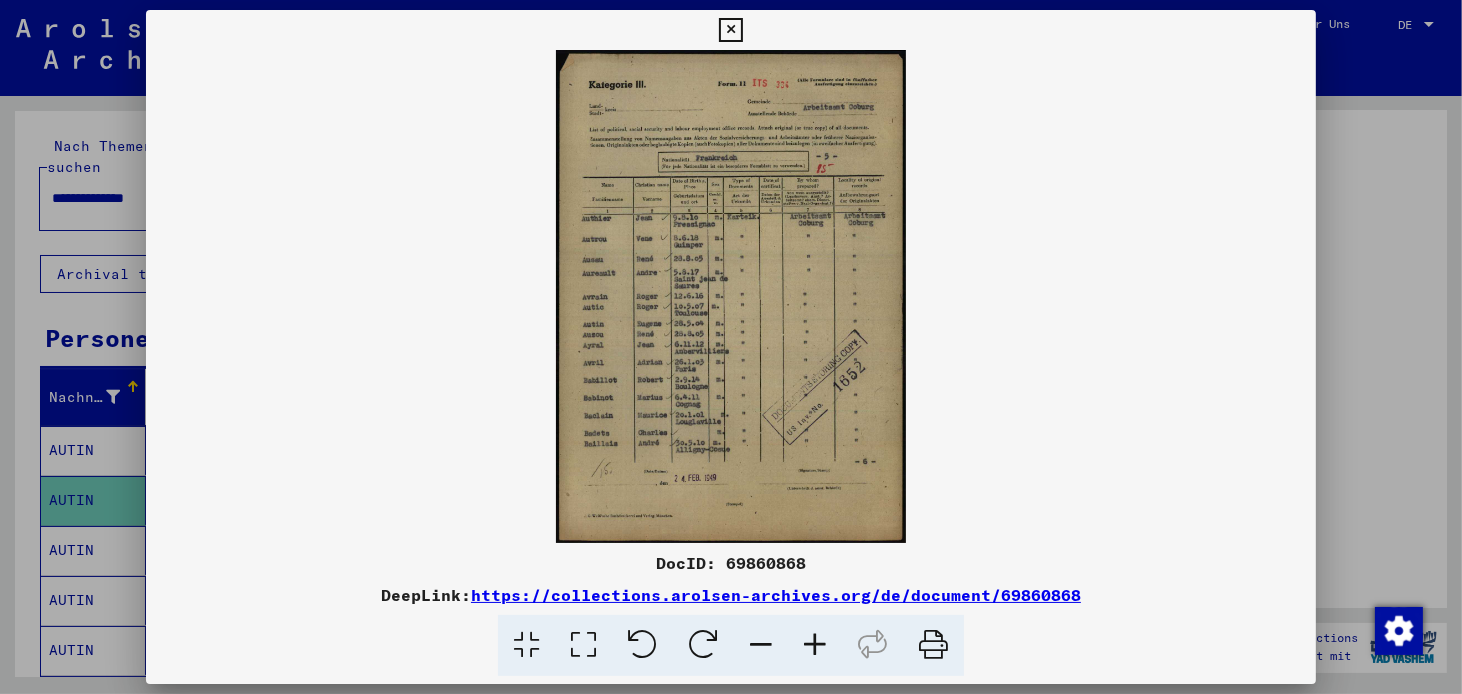 scroll, scrollTop: 558, scrollLeft: 0, axis: vertical 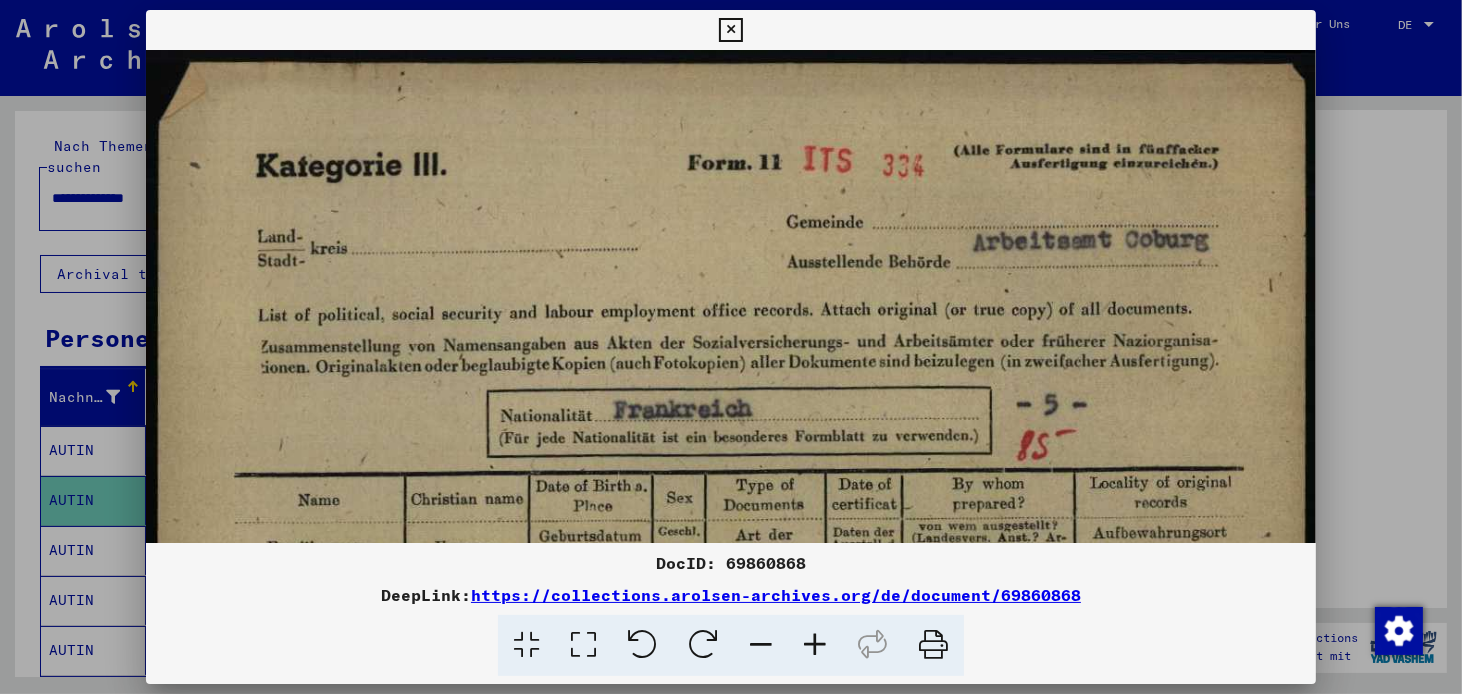 click at bounding box center (730, 30) 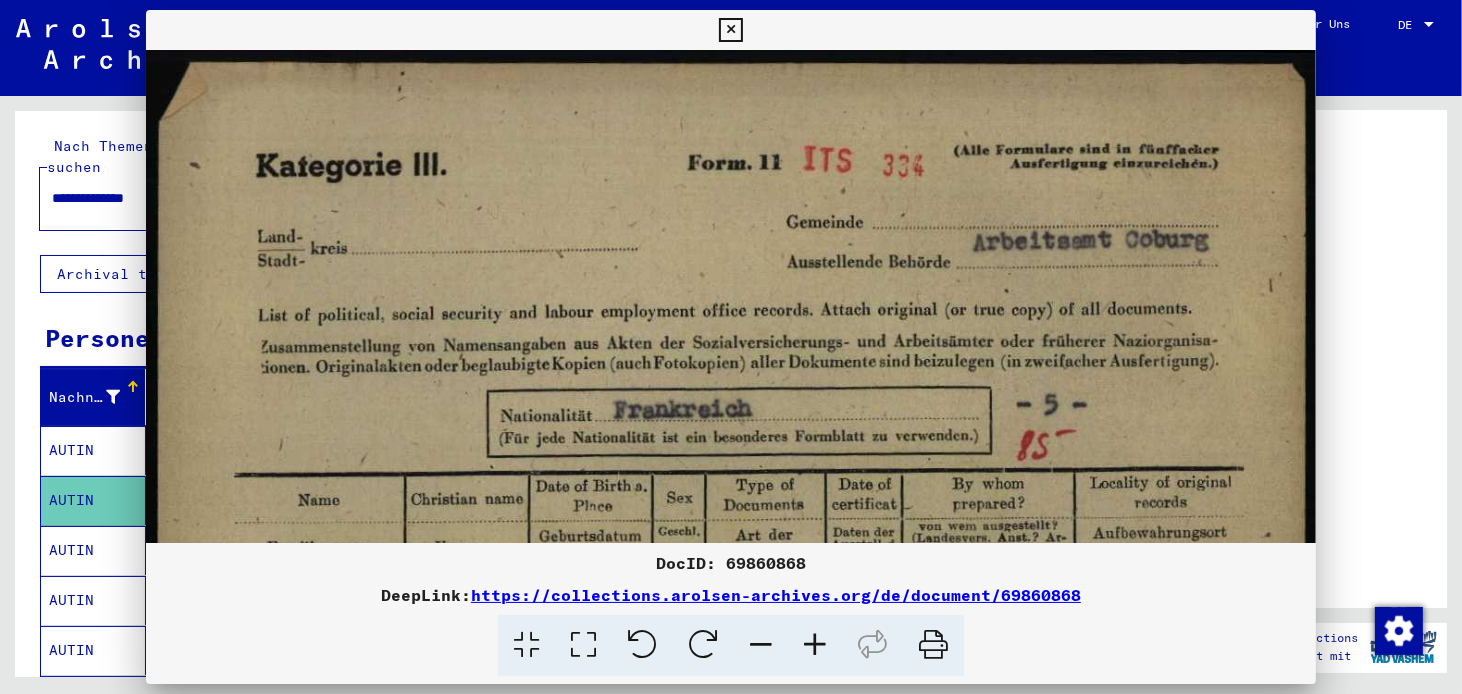 scroll, scrollTop: 558, scrollLeft: 0, axis: vertical 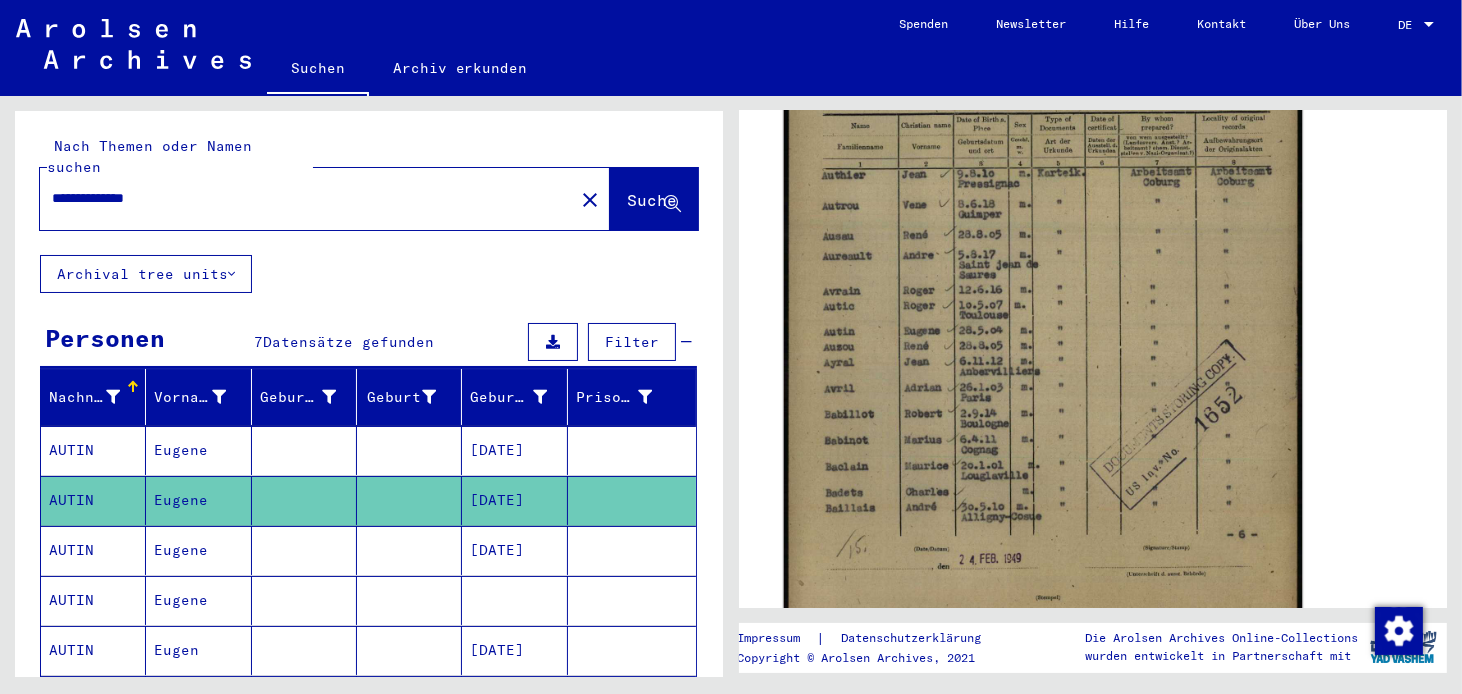 click 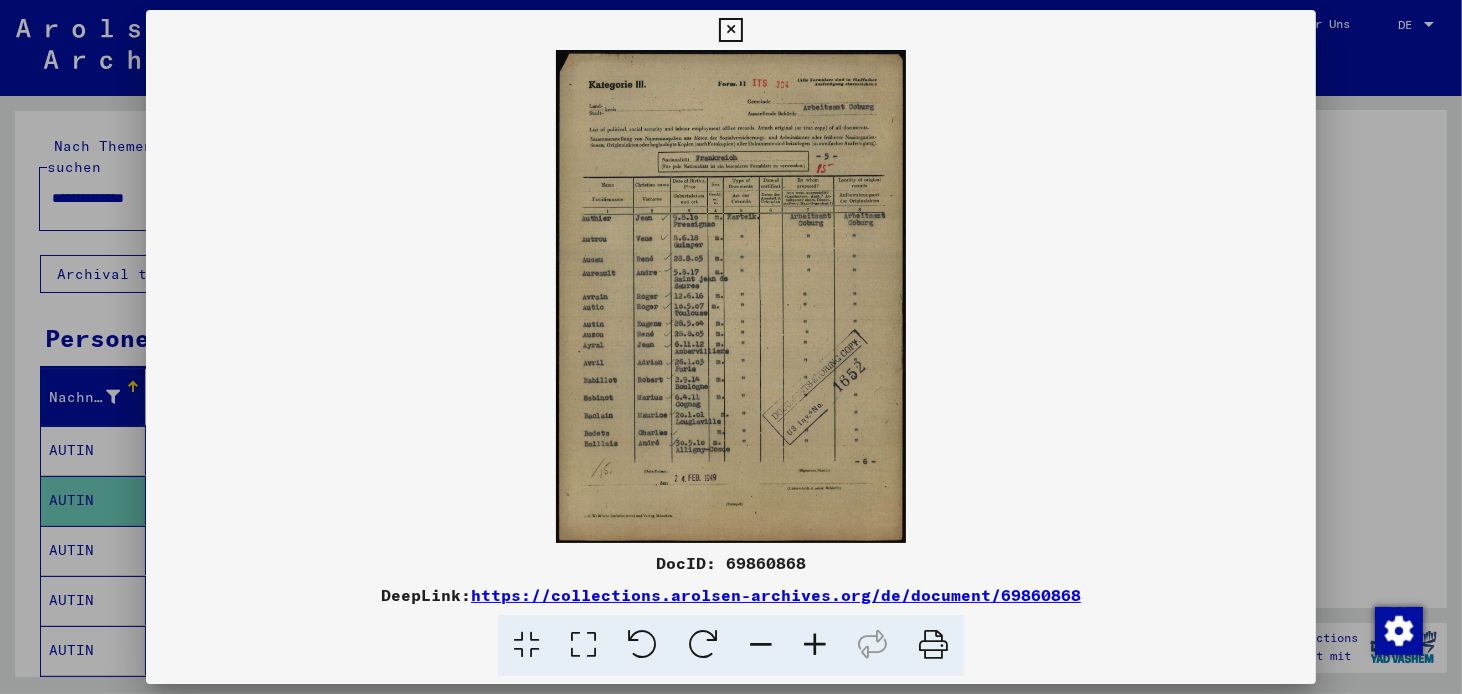 scroll, scrollTop: 558, scrollLeft: 0, axis: vertical 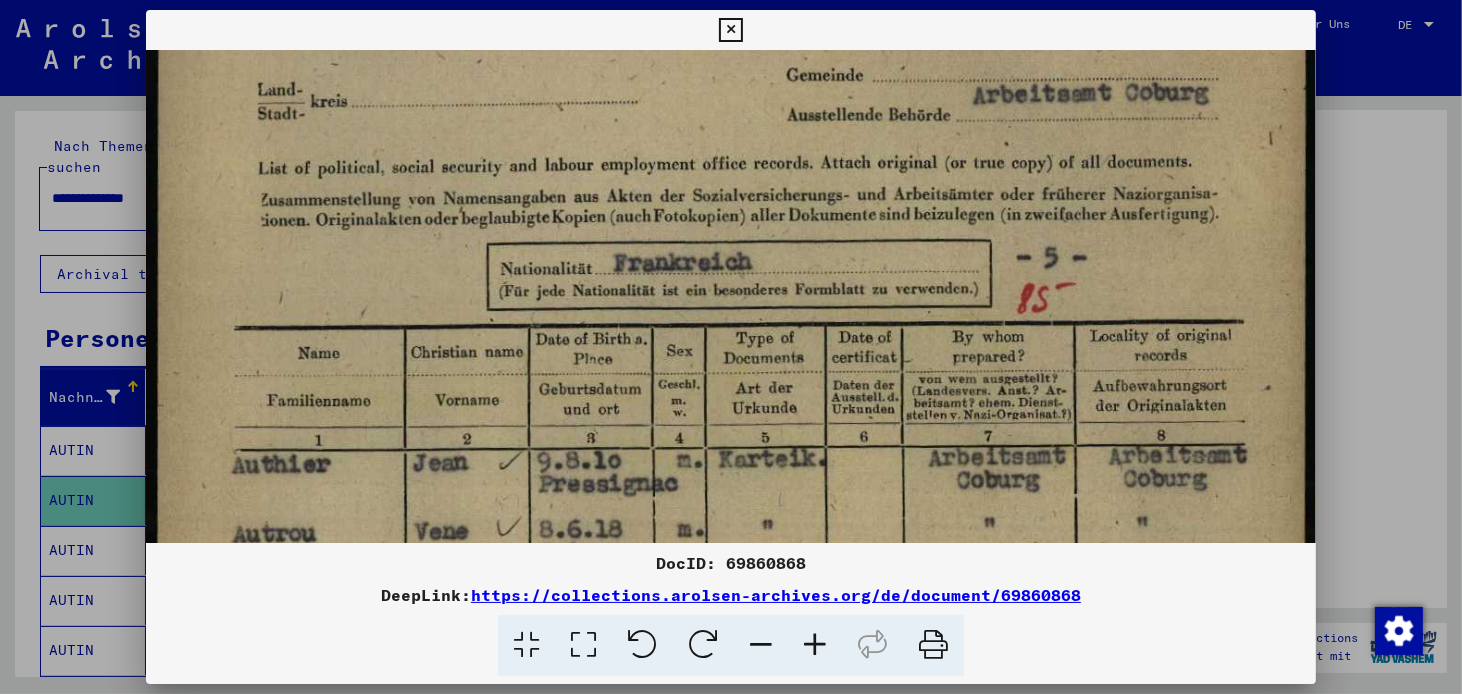 drag, startPoint x: 911, startPoint y: 451, endPoint x: 935, endPoint y: 304, distance: 148.9463 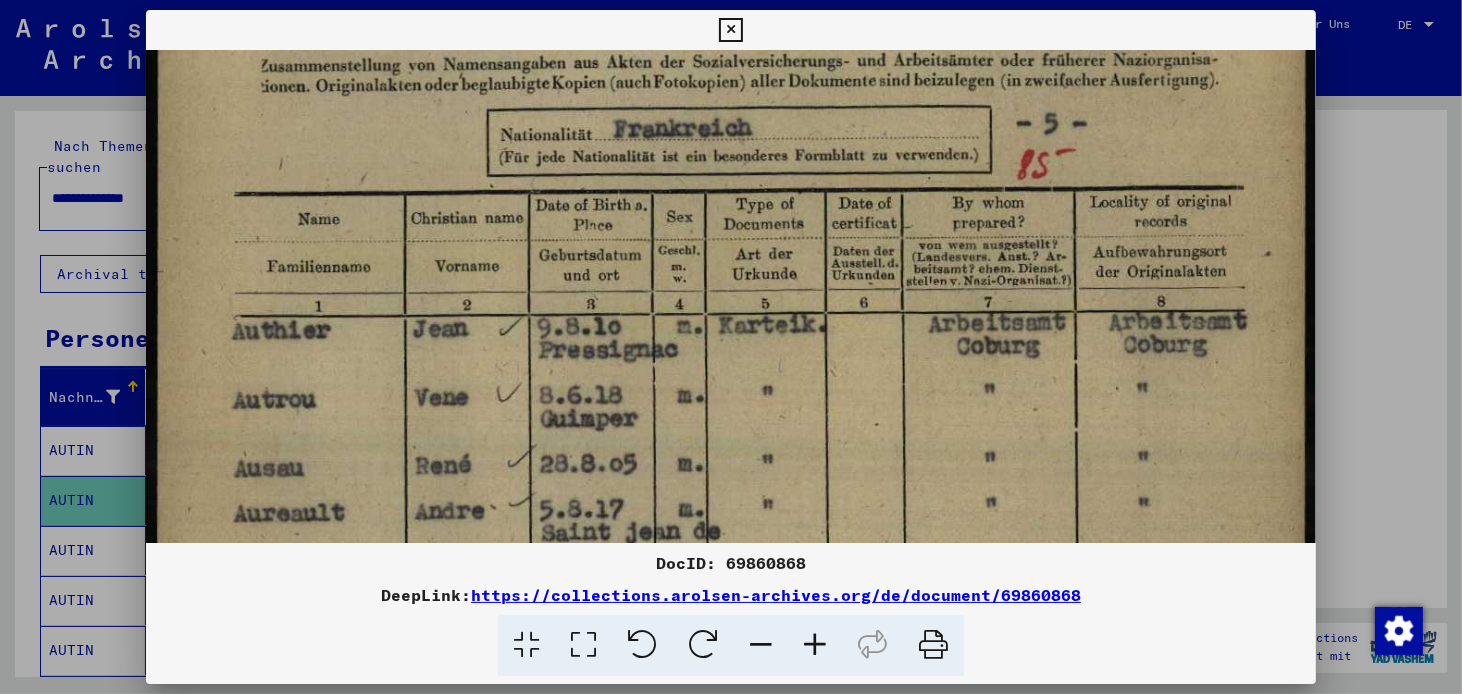 scroll, scrollTop: 289, scrollLeft: 0, axis: vertical 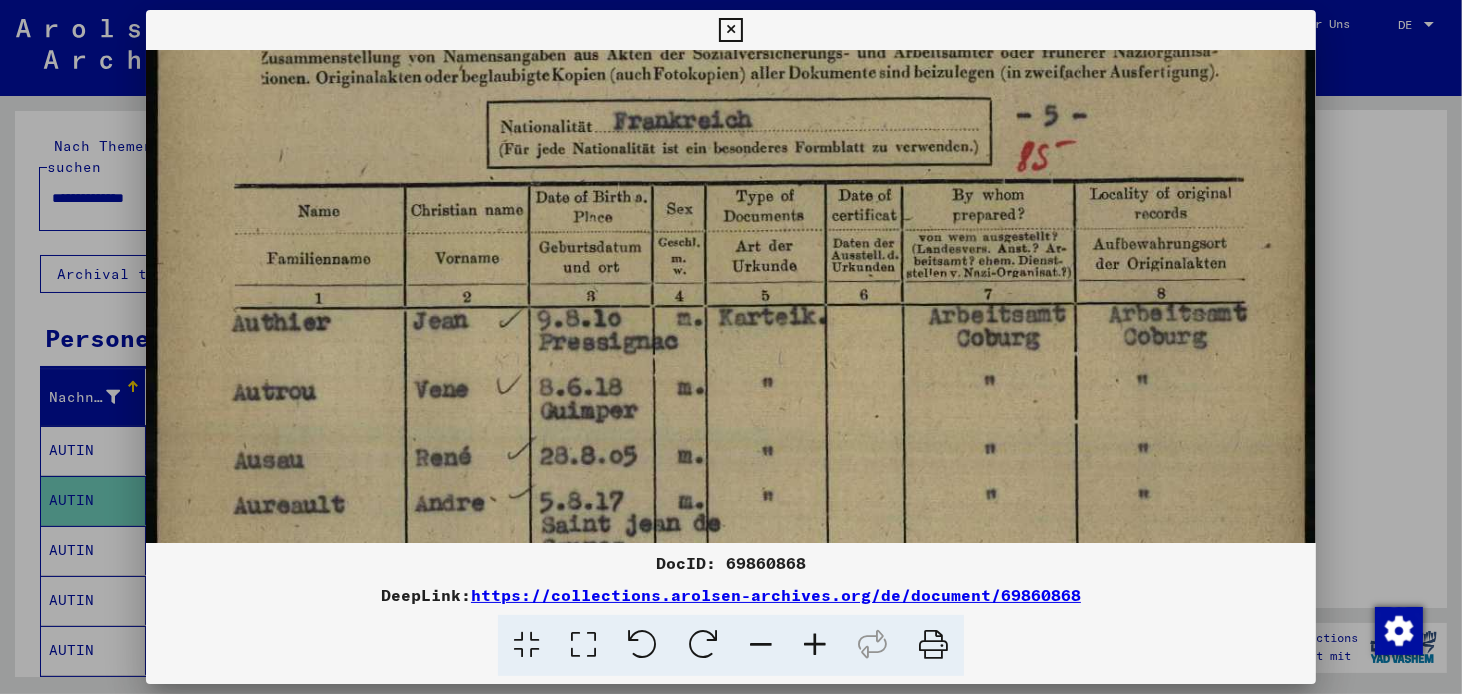 drag, startPoint x: 1195, startPoint y: 250, endPoint x: 1189, endPoint y: 108, distance: 142.12671 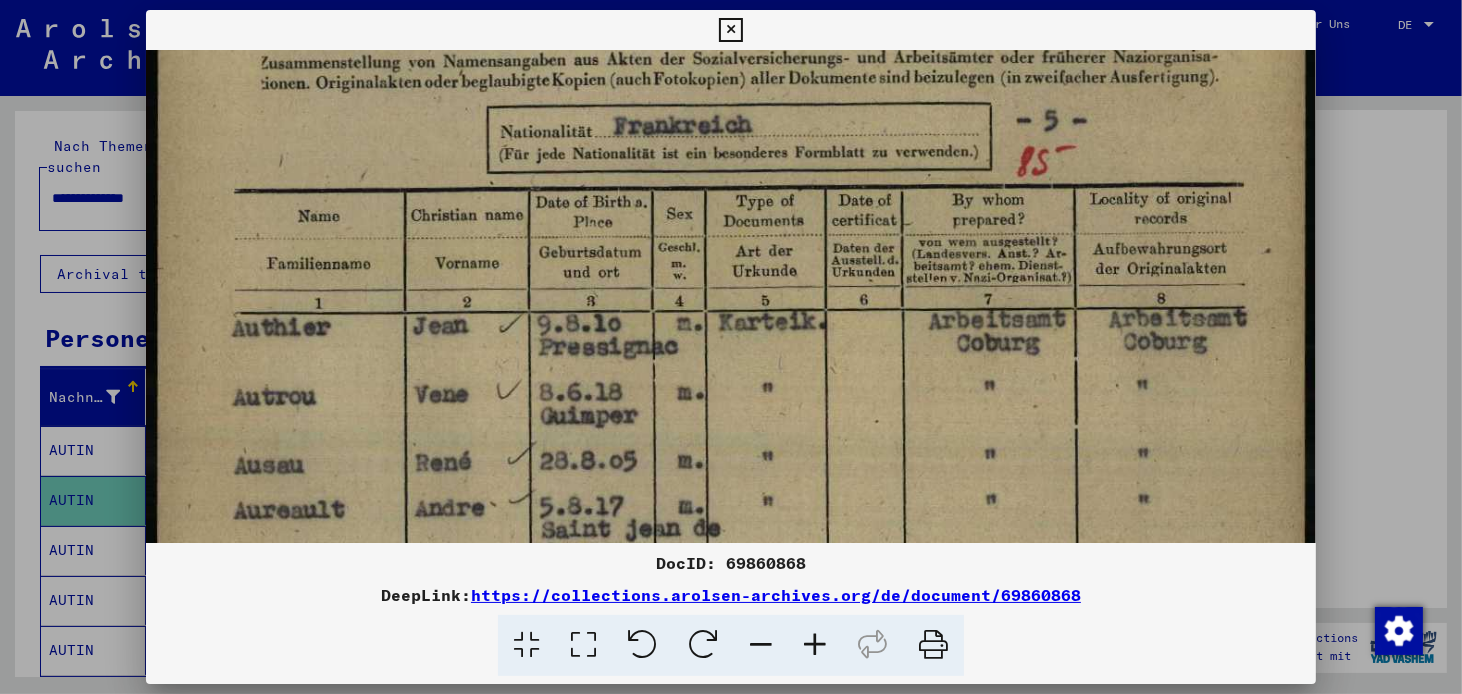 scroll, scrollTop: 281, scrollLeft: 0, axis: vertical 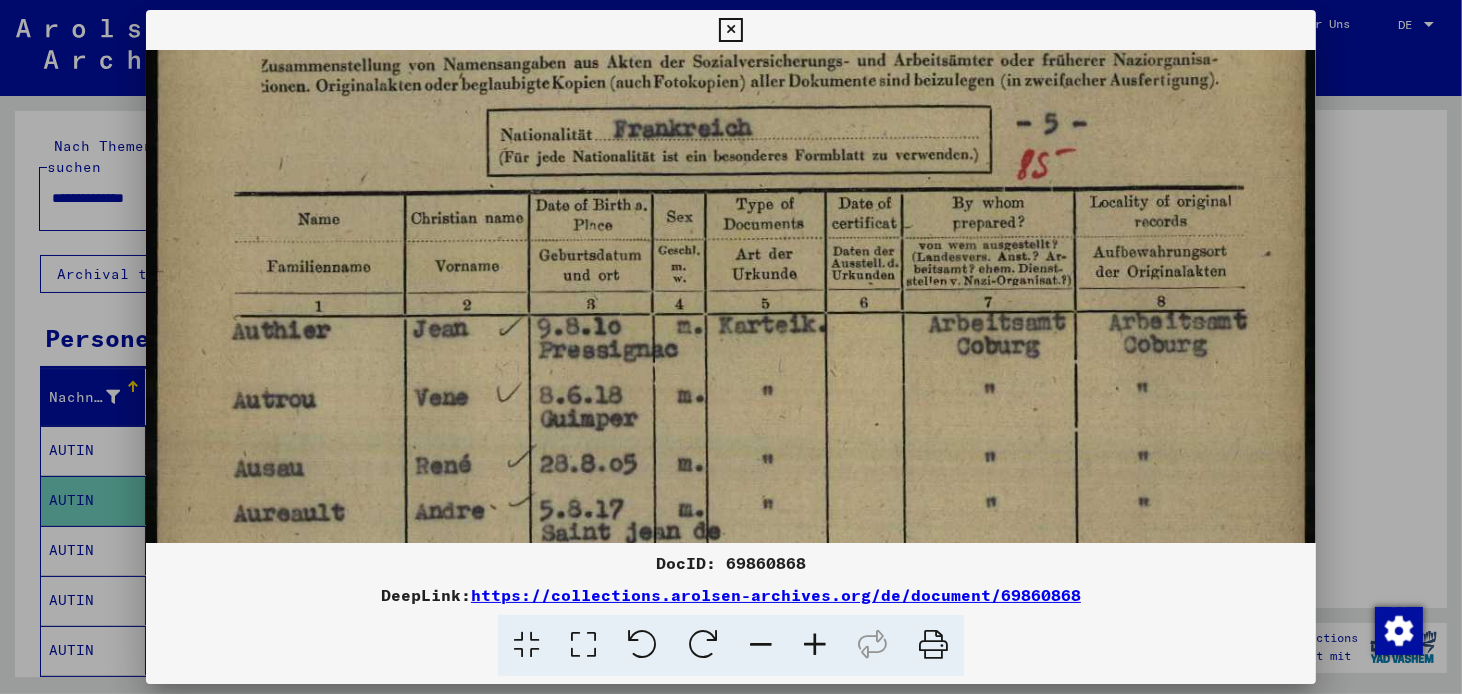 drag, startPoint x: 1247, startPoint y: 526, endPoint x: 1229, endPoint y: 534, distance: 19.697716 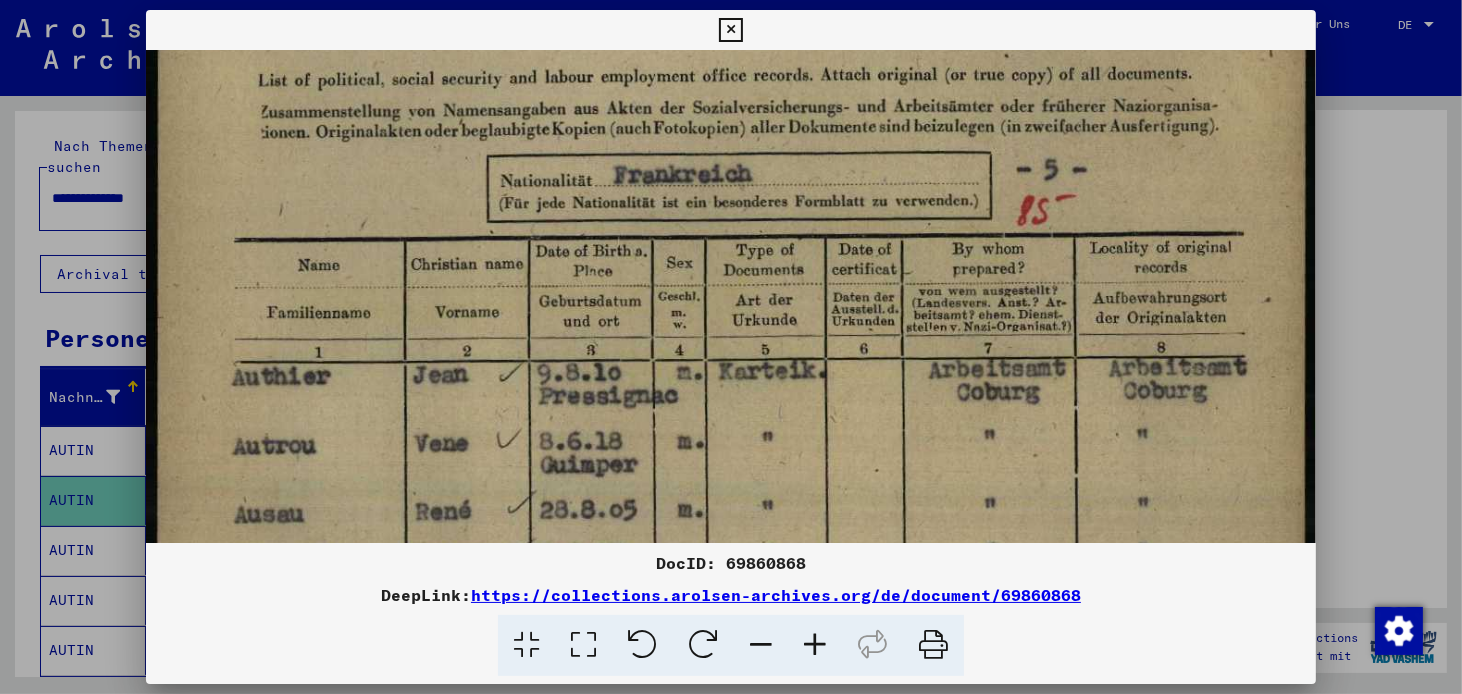 scroll, scrollTop: 234, scrollLeft: 0, axis: vertical 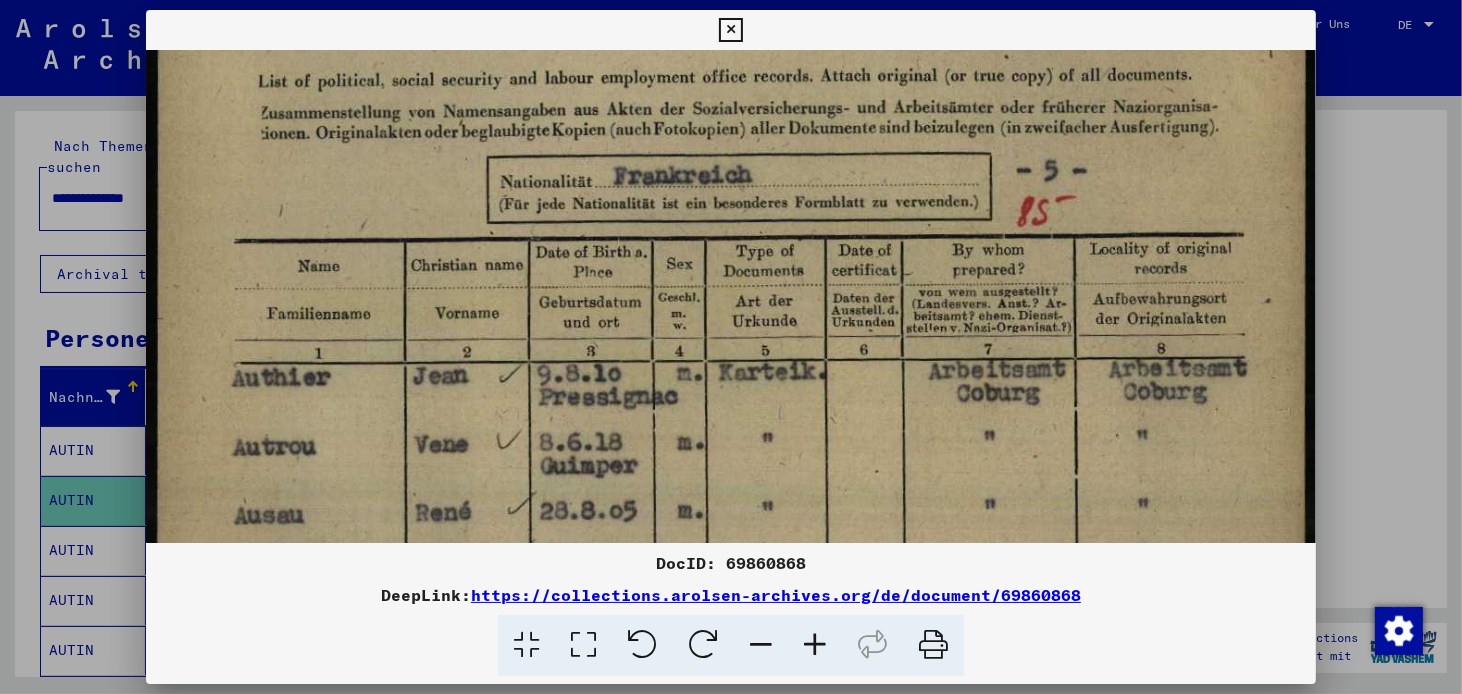 drag, startPoint x: 1223, startPoint y: 534, endPoint x: 1315, endPoint y: 581, distance: 103.31021 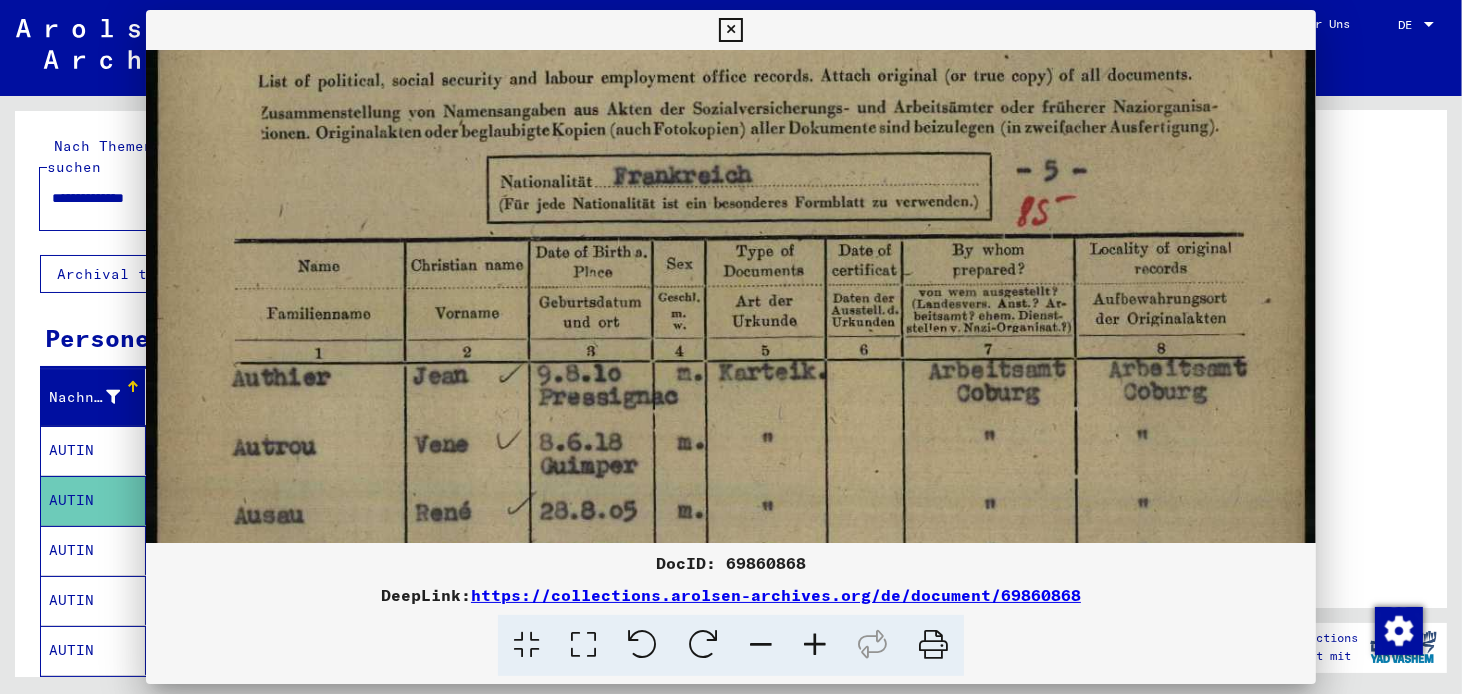 scroll, scrollTop: 558, scrollLeft: 0, axis: vertical 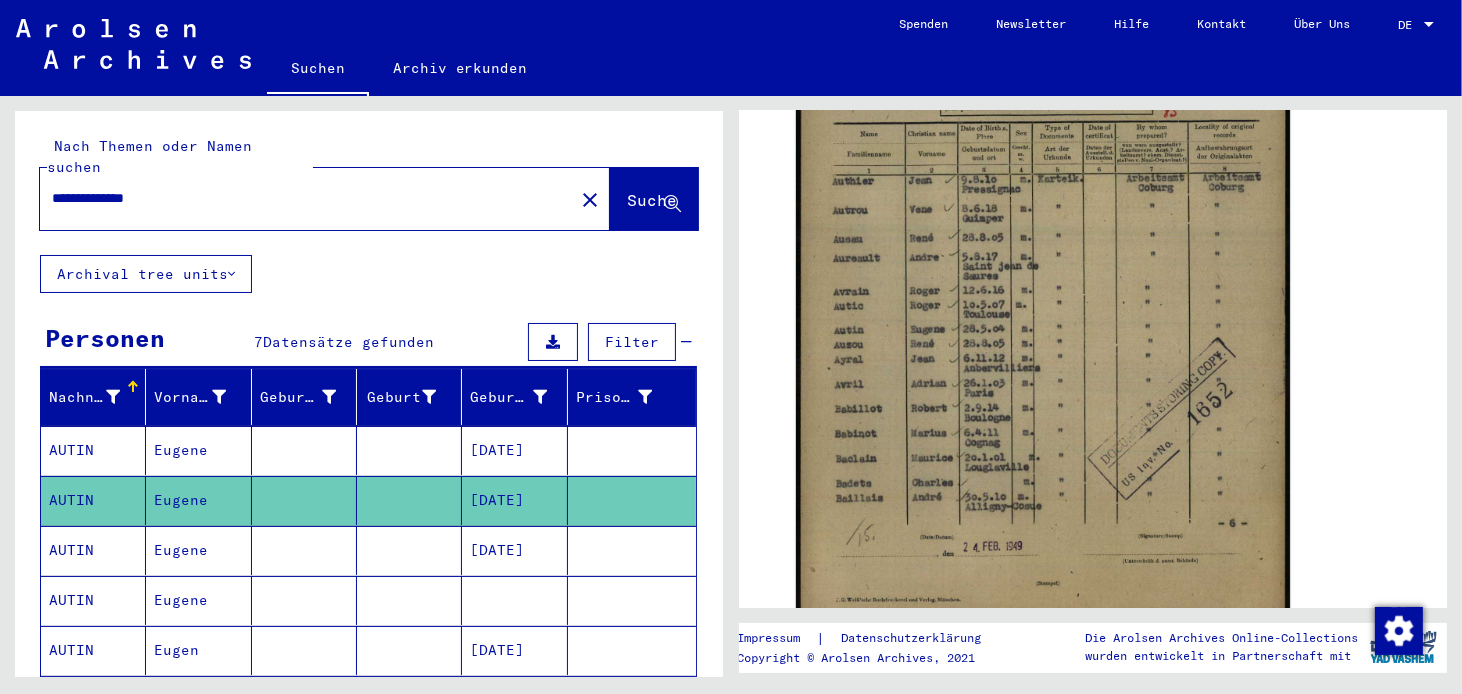 click on "[DATE]" at bounding box center [514, 600] 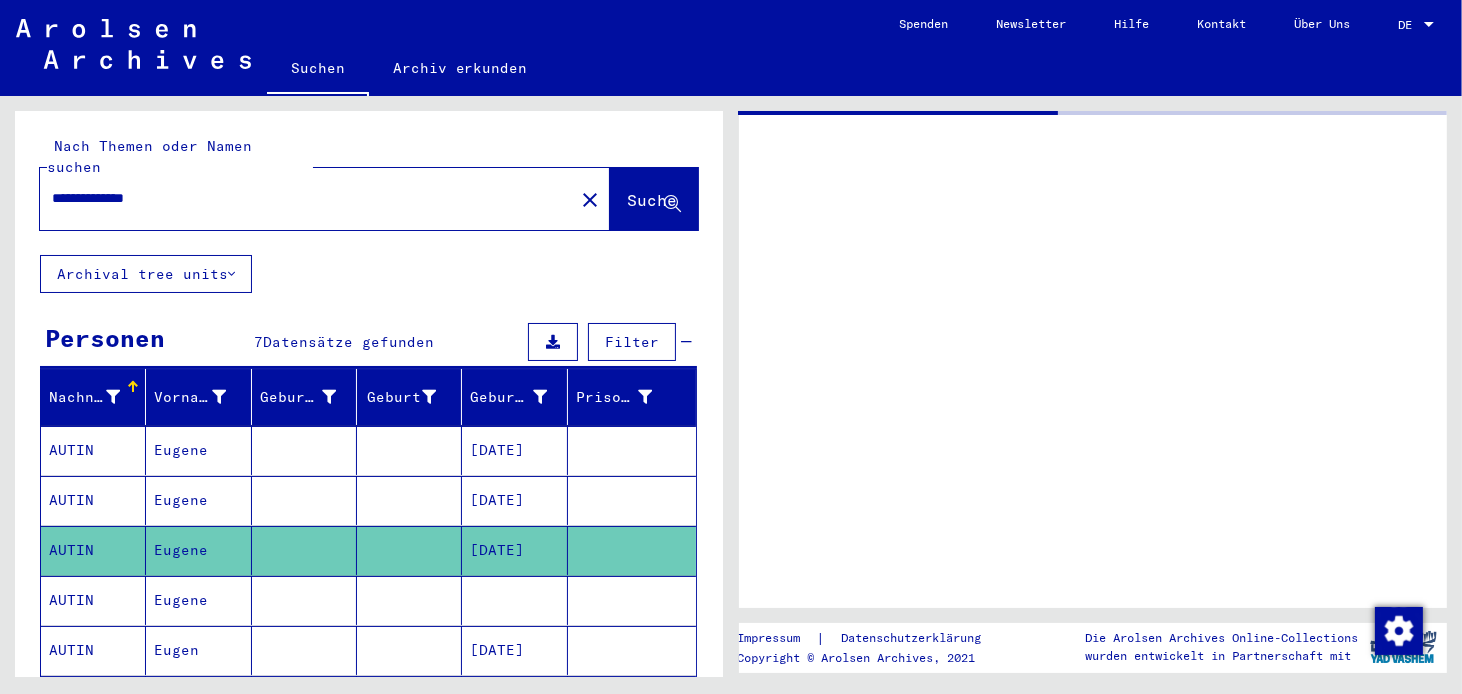 scroll, scrollTop: 0, scrollLeft: 0, axis: both 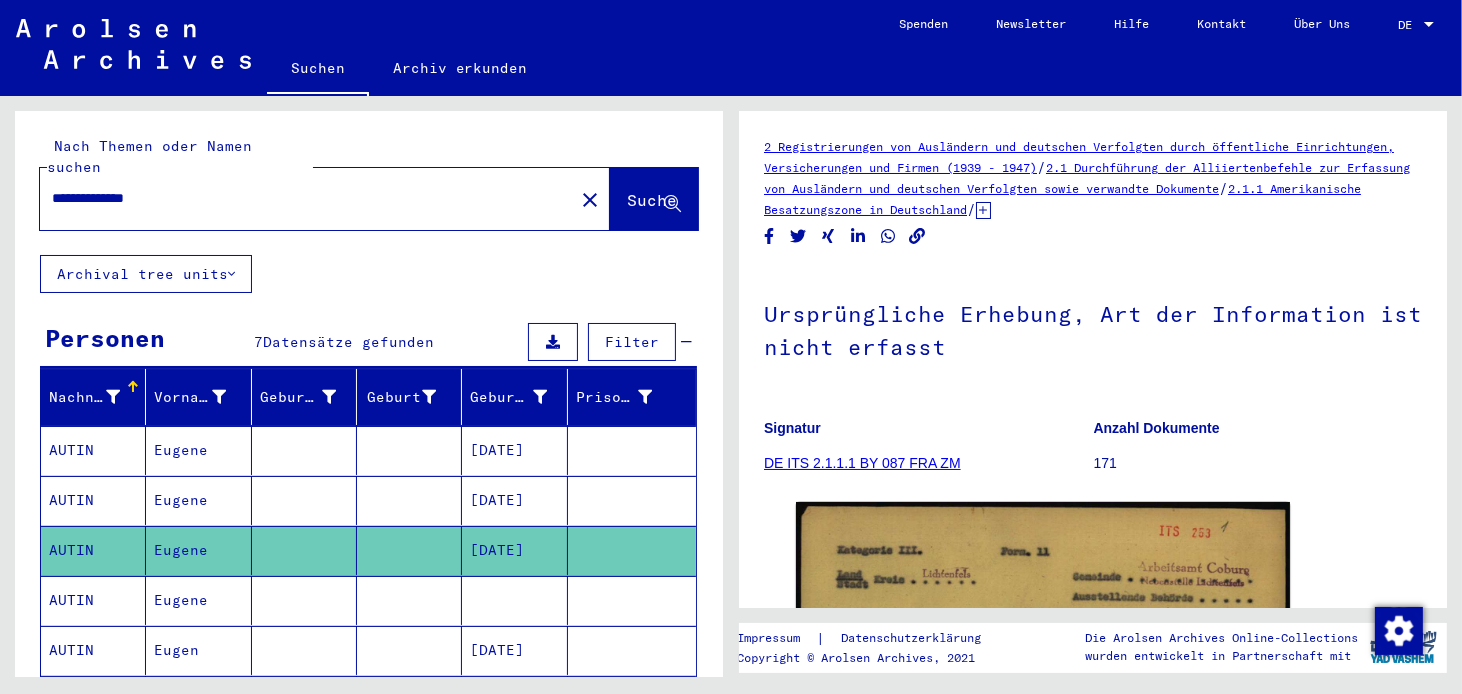 drag, startPoint x: 1309, startPoint y: 529, endPoint x: 1300, endPoint y: 472, distance: 57.706154 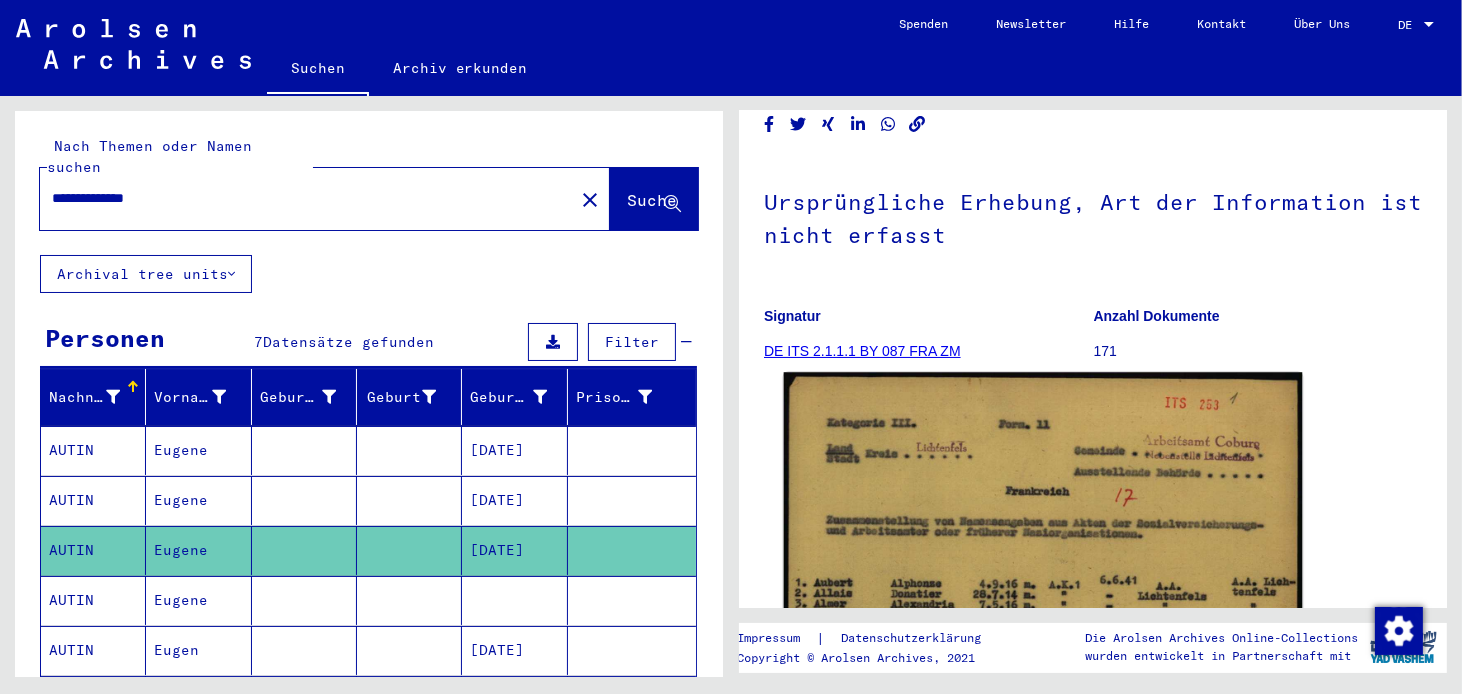 click 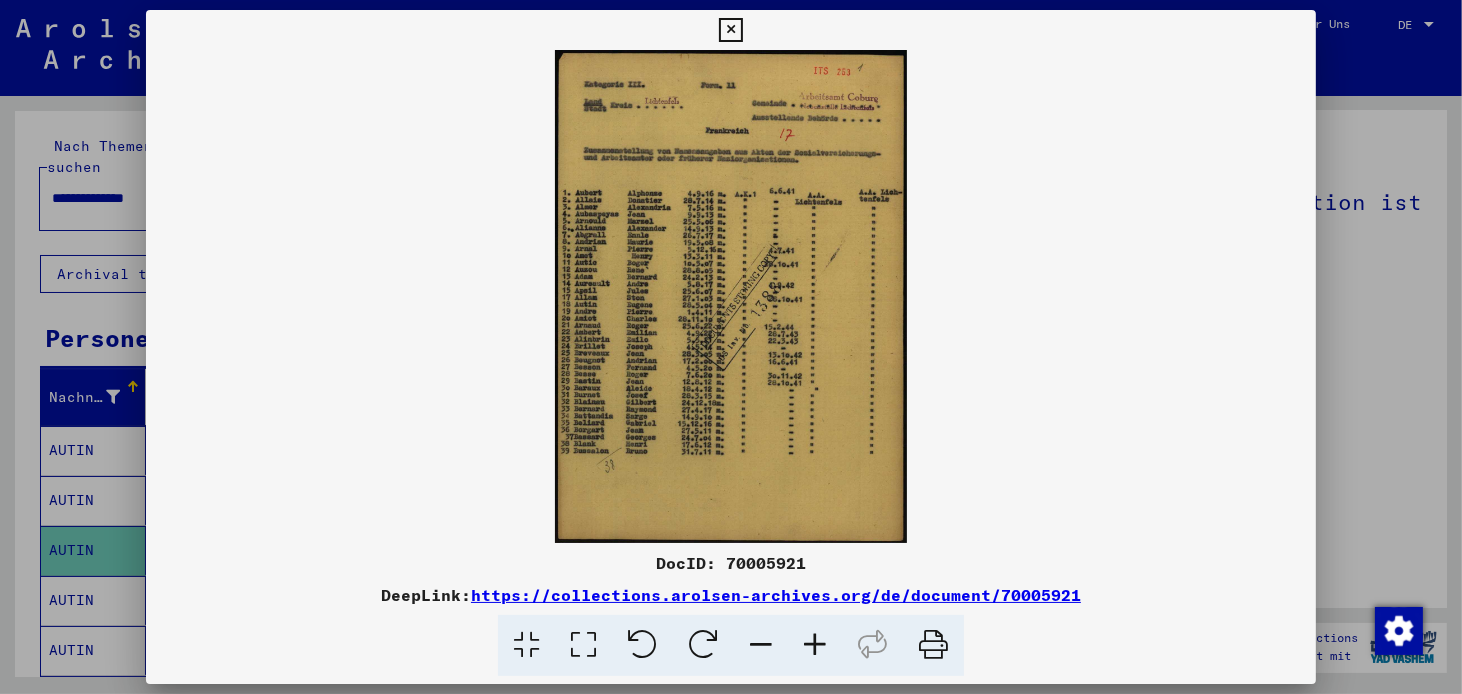 scroll, scrollTop: 112, scrollLeft: 0, axis: vertical 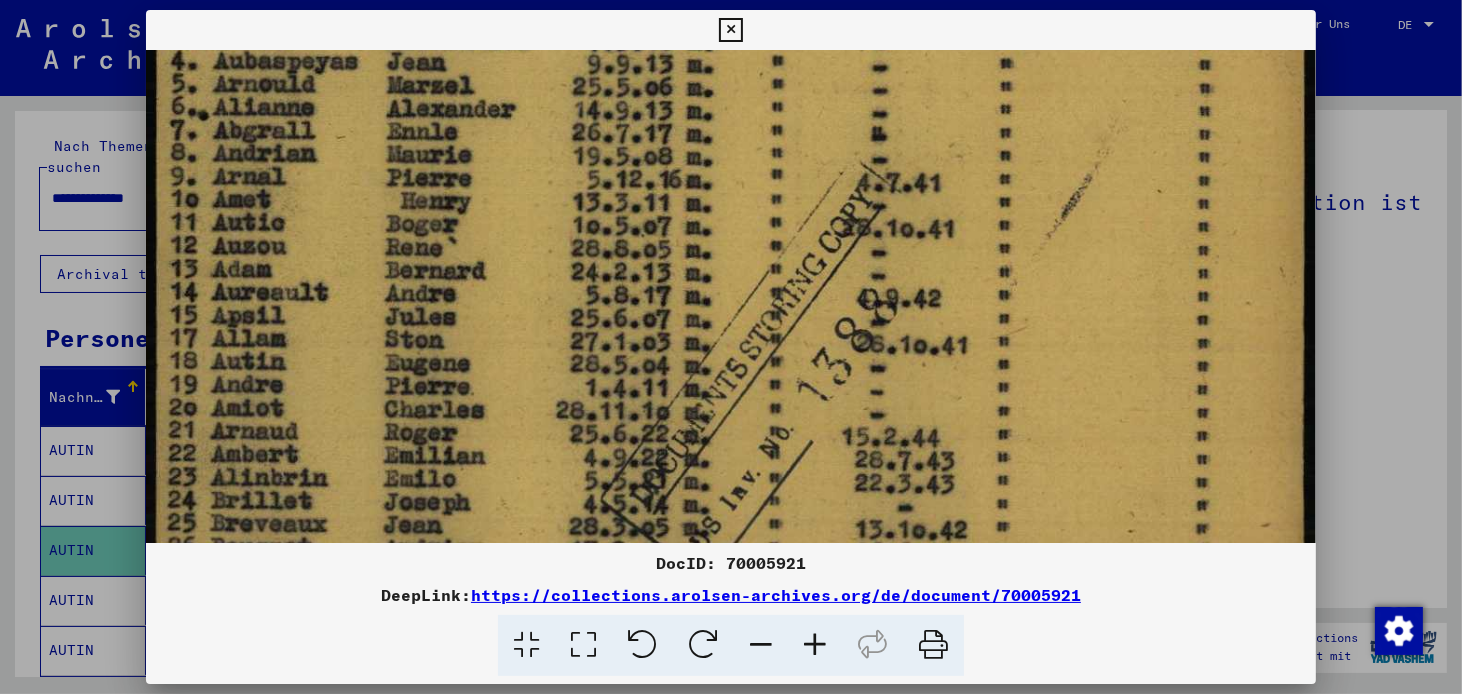 drag, startPoint x: 1238, startPoint y: 355, endPoint x: 1302, endPoint y: -170, distance: 528.8866 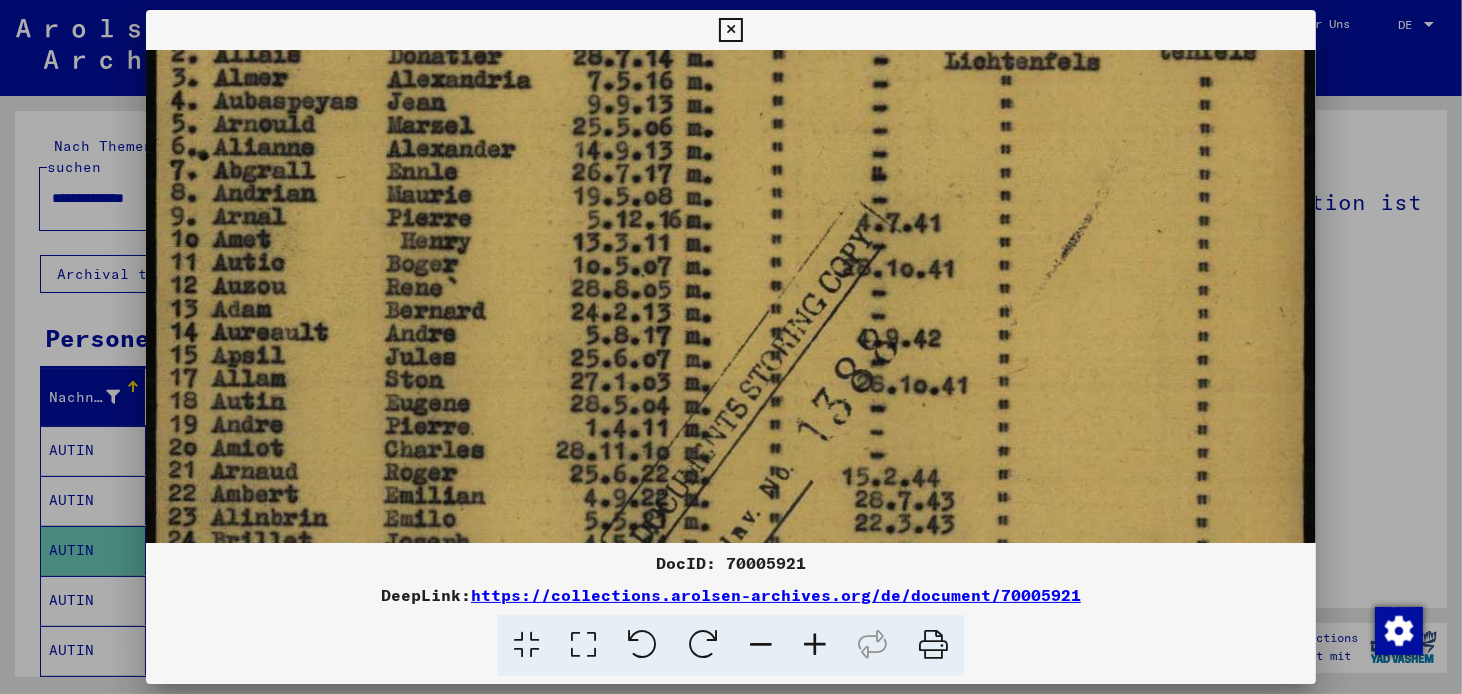 scroll, scrollTop: 495, scrollLeft: 0, axis: vertical 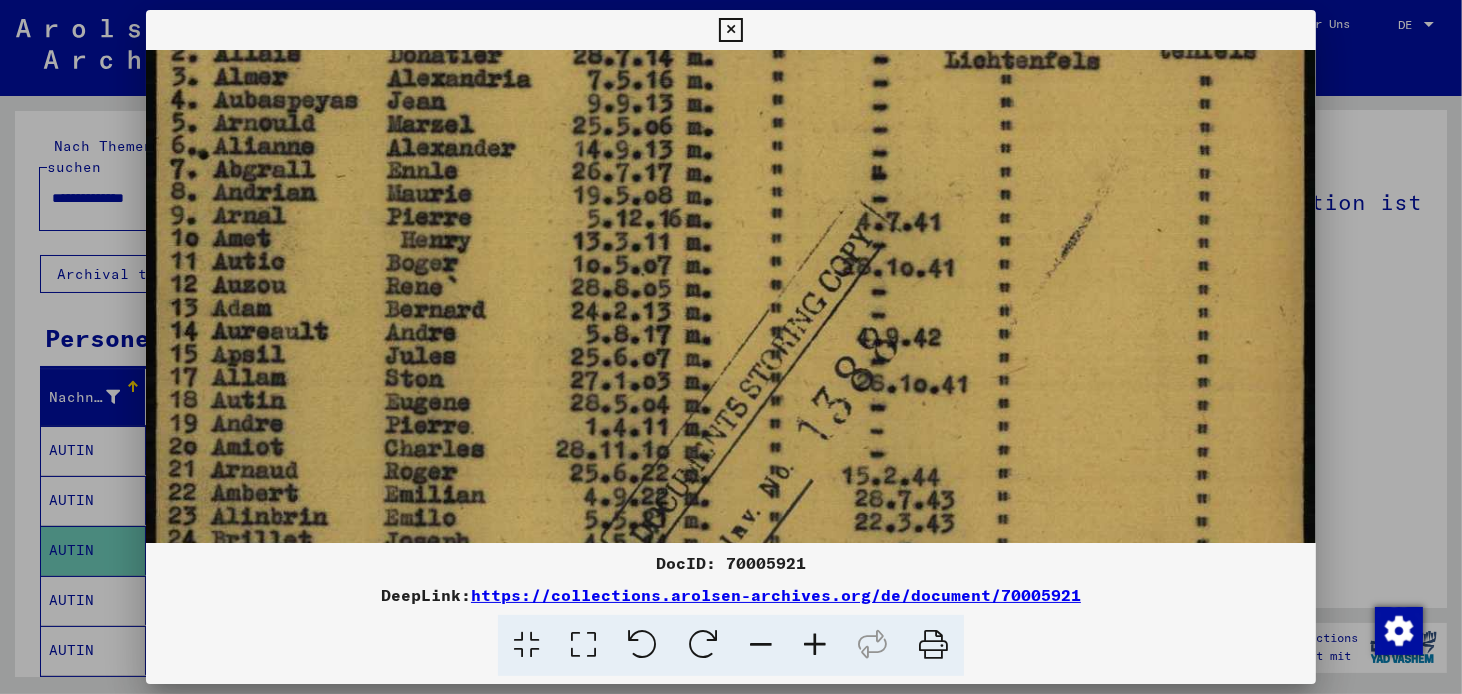 drag, startPoint x: 1241, startPoint y: 221, endPoint x: 1241, endPoint y: 260, distance: 39 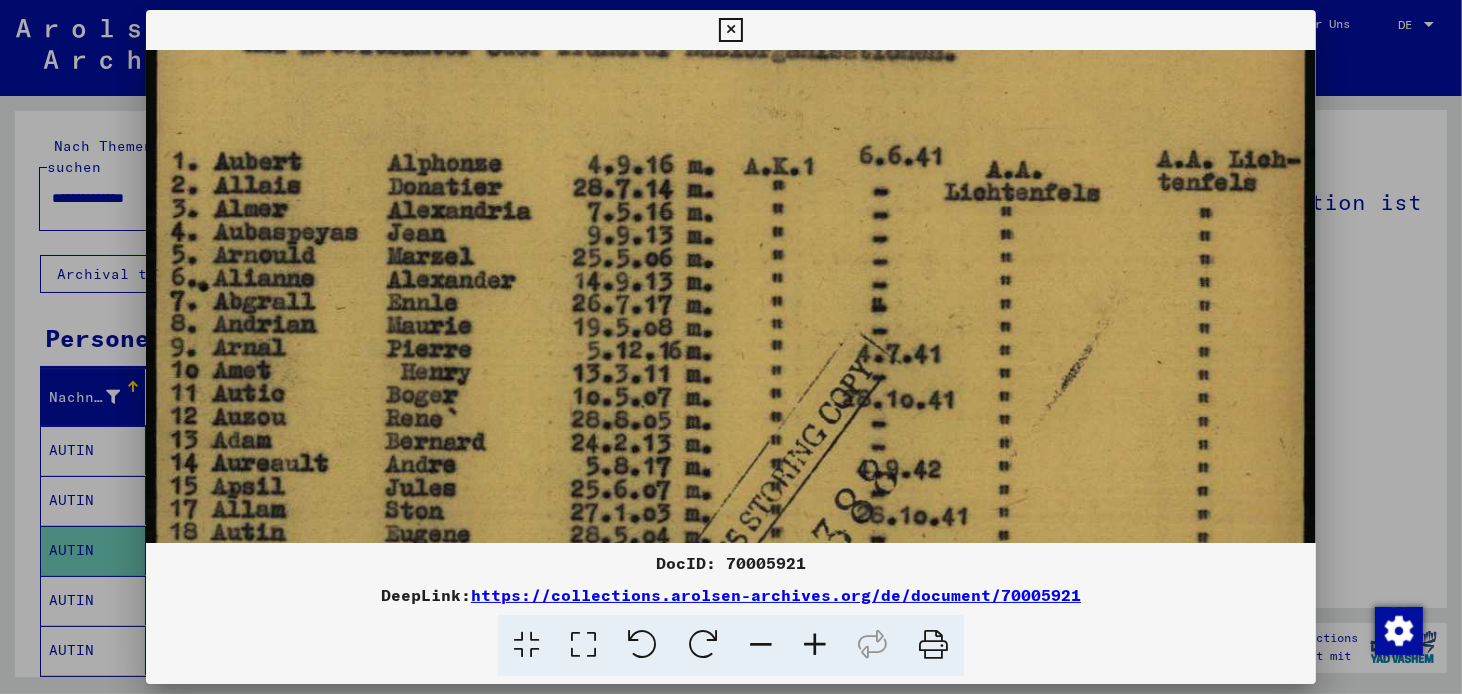 scroll, scrollTop: 362, scrollLeft: 0, axis: vertical 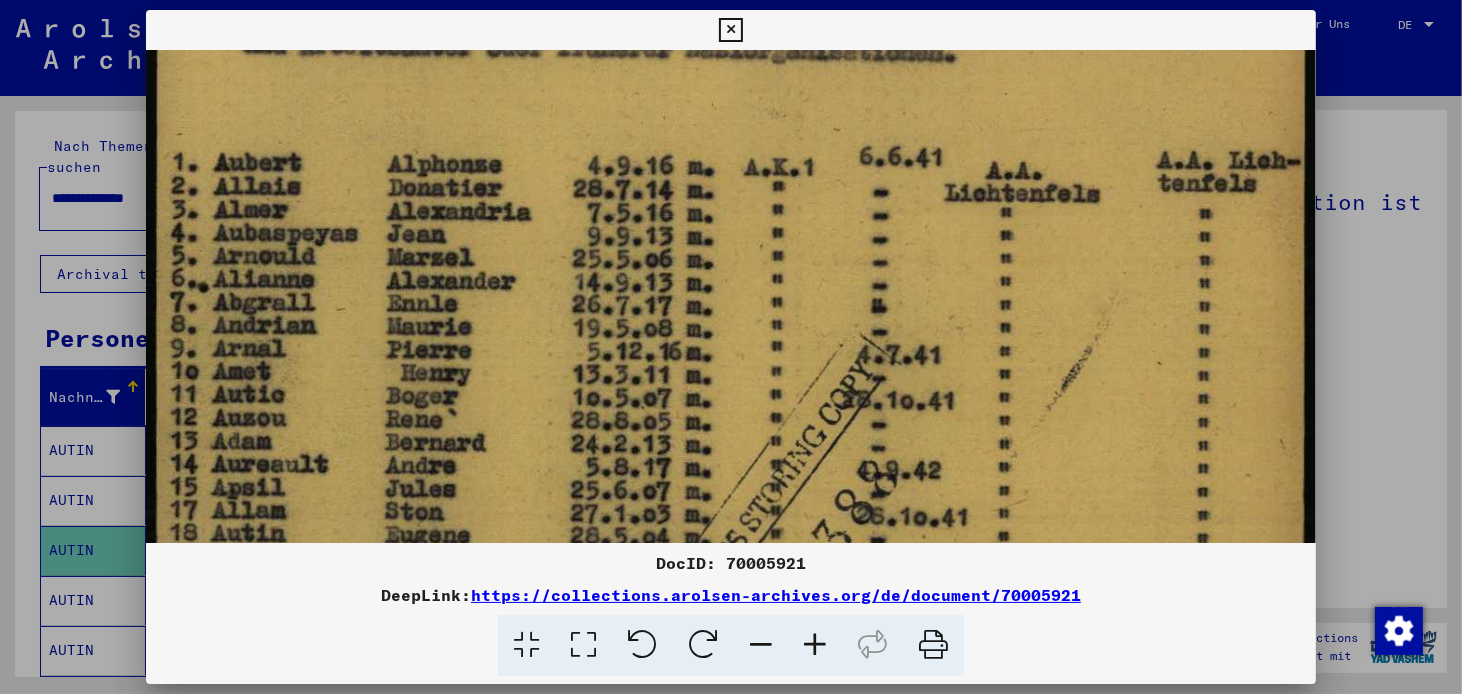 drag, startPoint x: 1241, startPoint y: 260, endPoint x: 1252, endPoint y: 393, distance: 133.45412 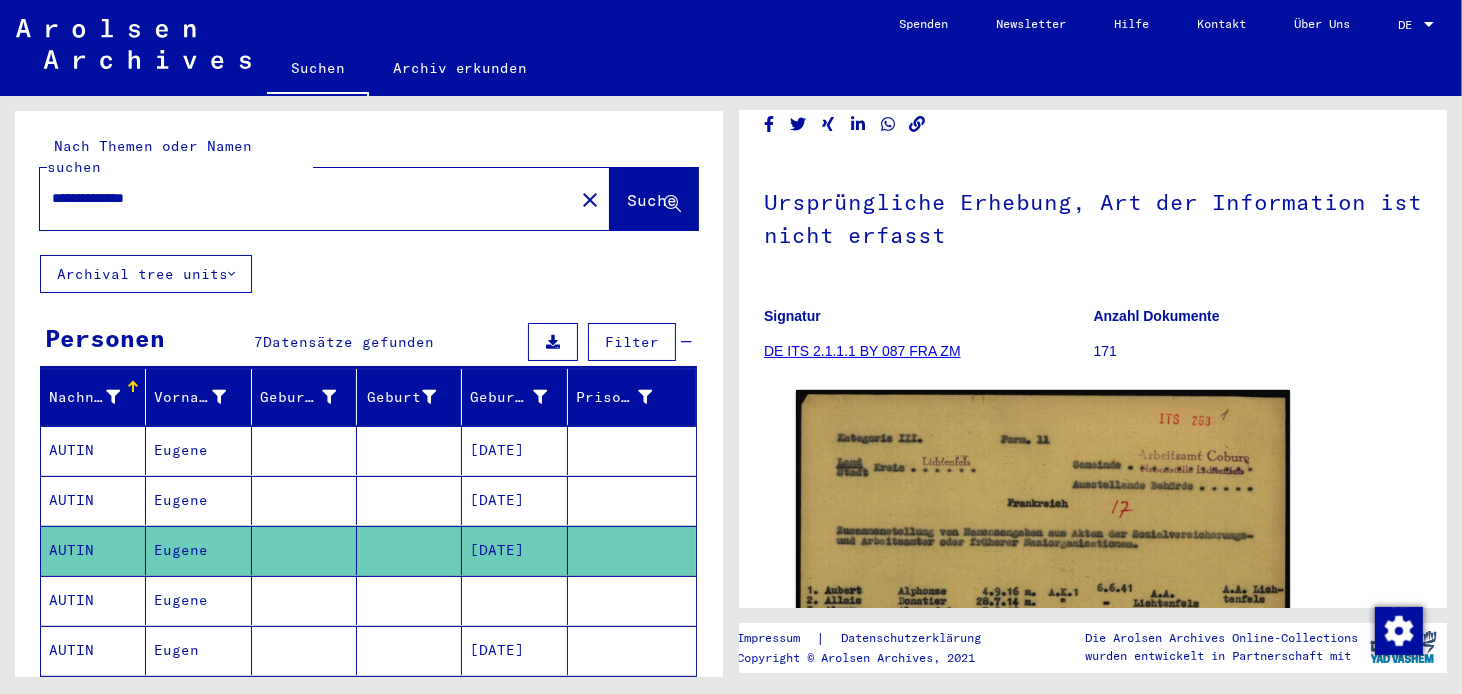 click at bounding box center [409, 650] 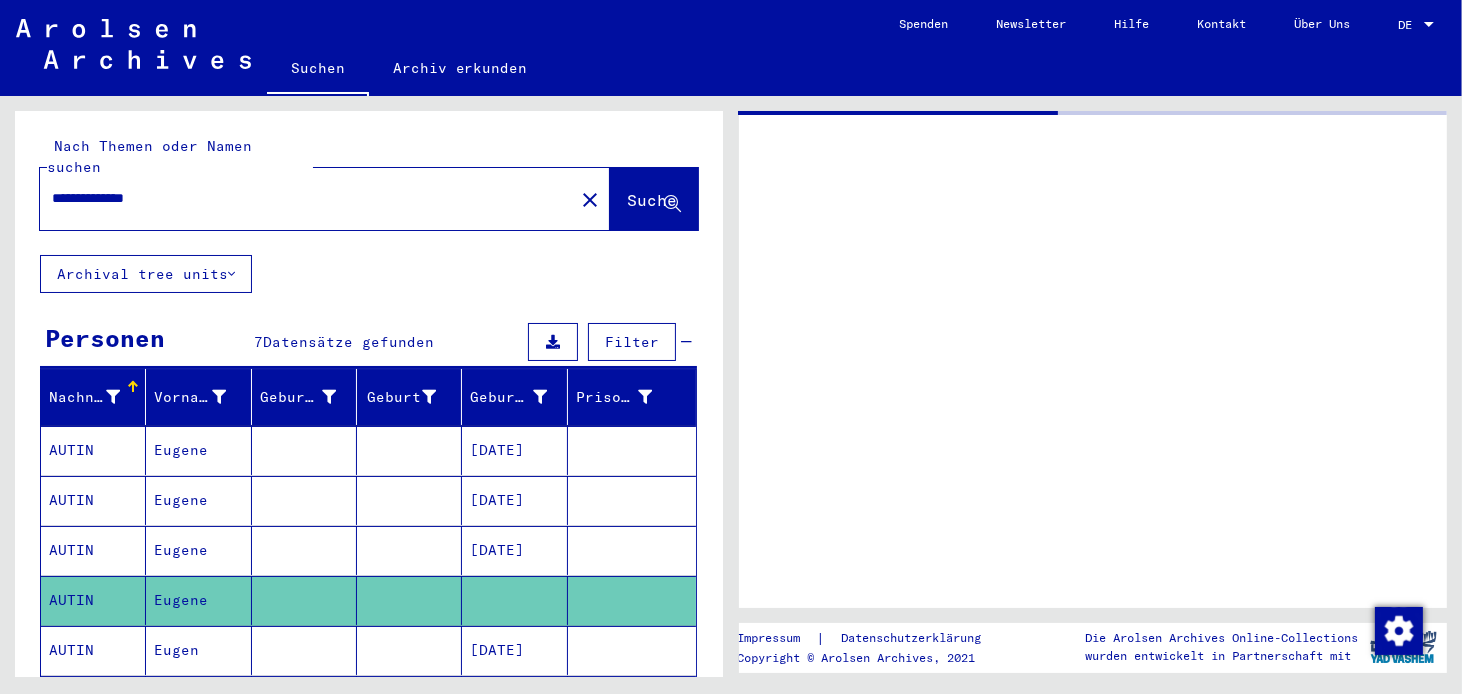scroll, scrollTop: 0, scrollLeft: 0, axis: both 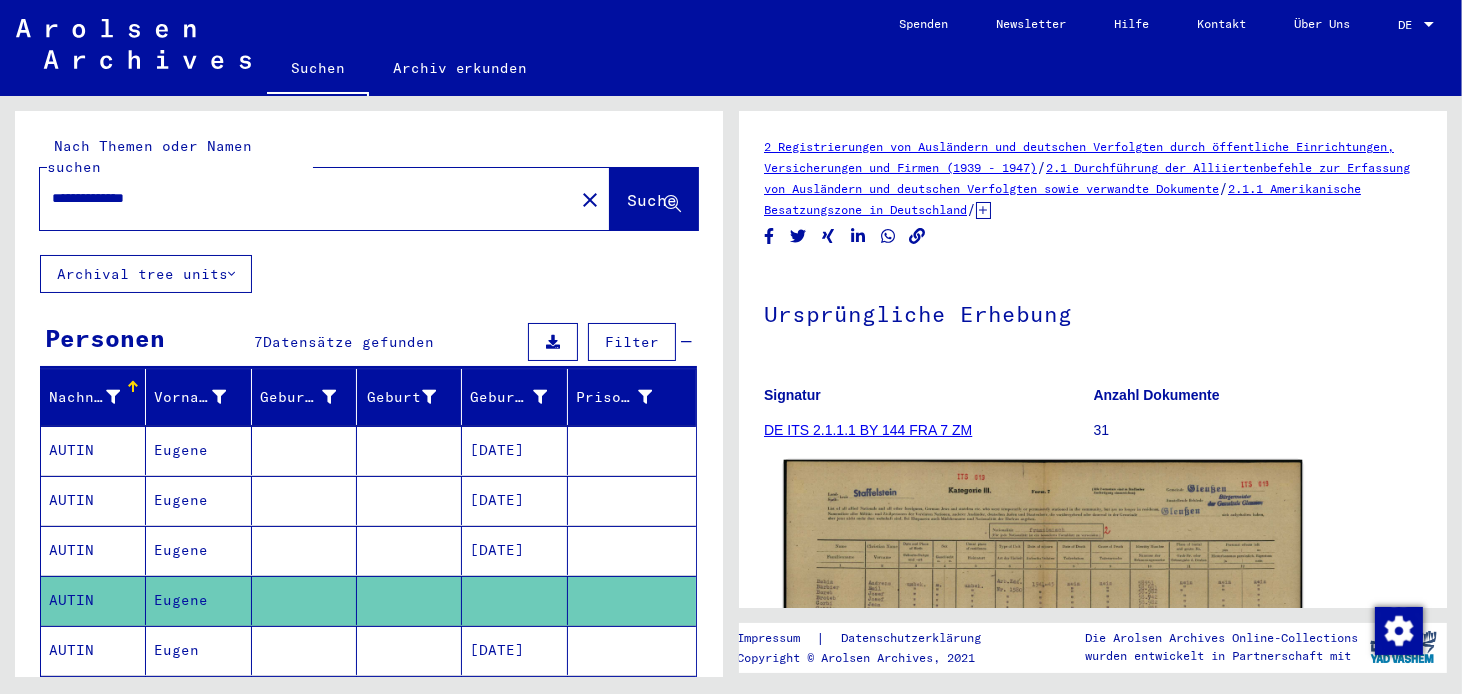 click 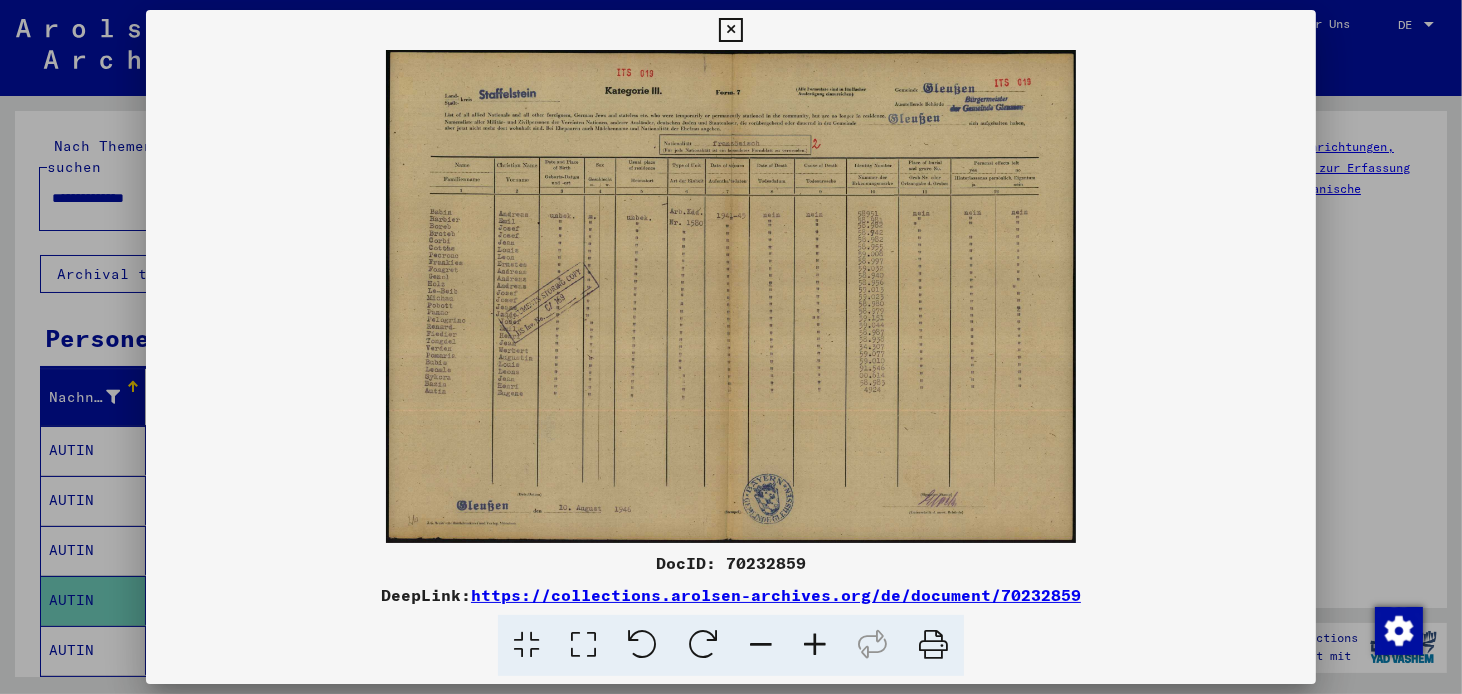 click at bounding box center [583, 645] 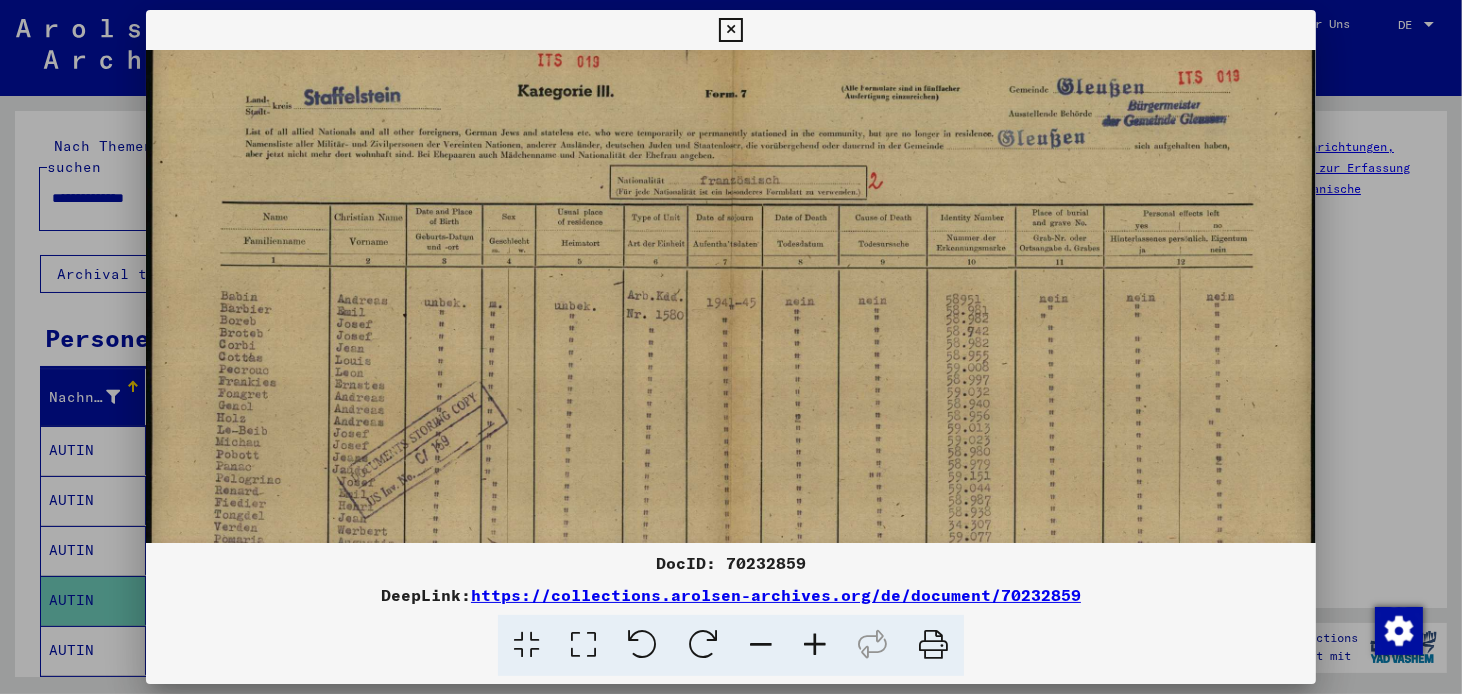 drag, startPoint x: 1253, startPoint y: 428, endPoint x: 1163, endPoint y: 393, distance: 96.56604 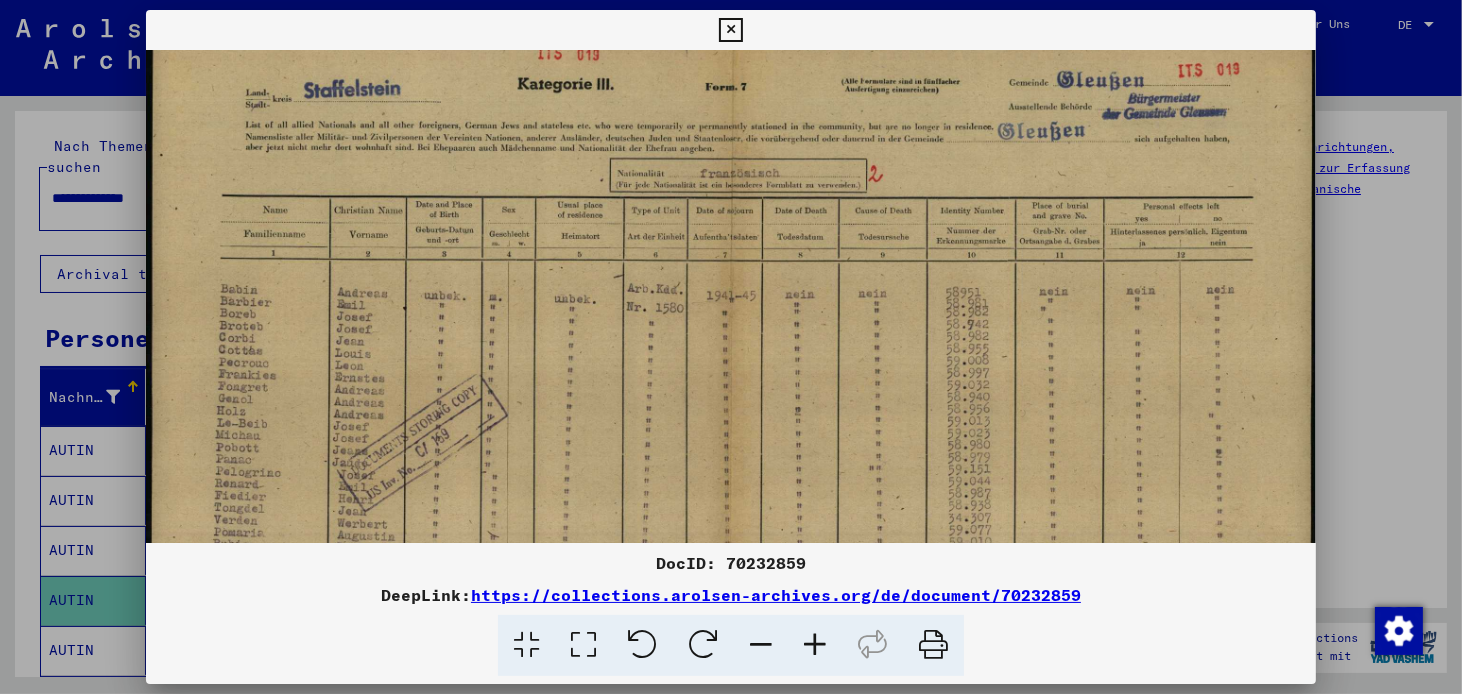 scroll, scrollTop: 34, scrollLeft: 0, axis: vertical 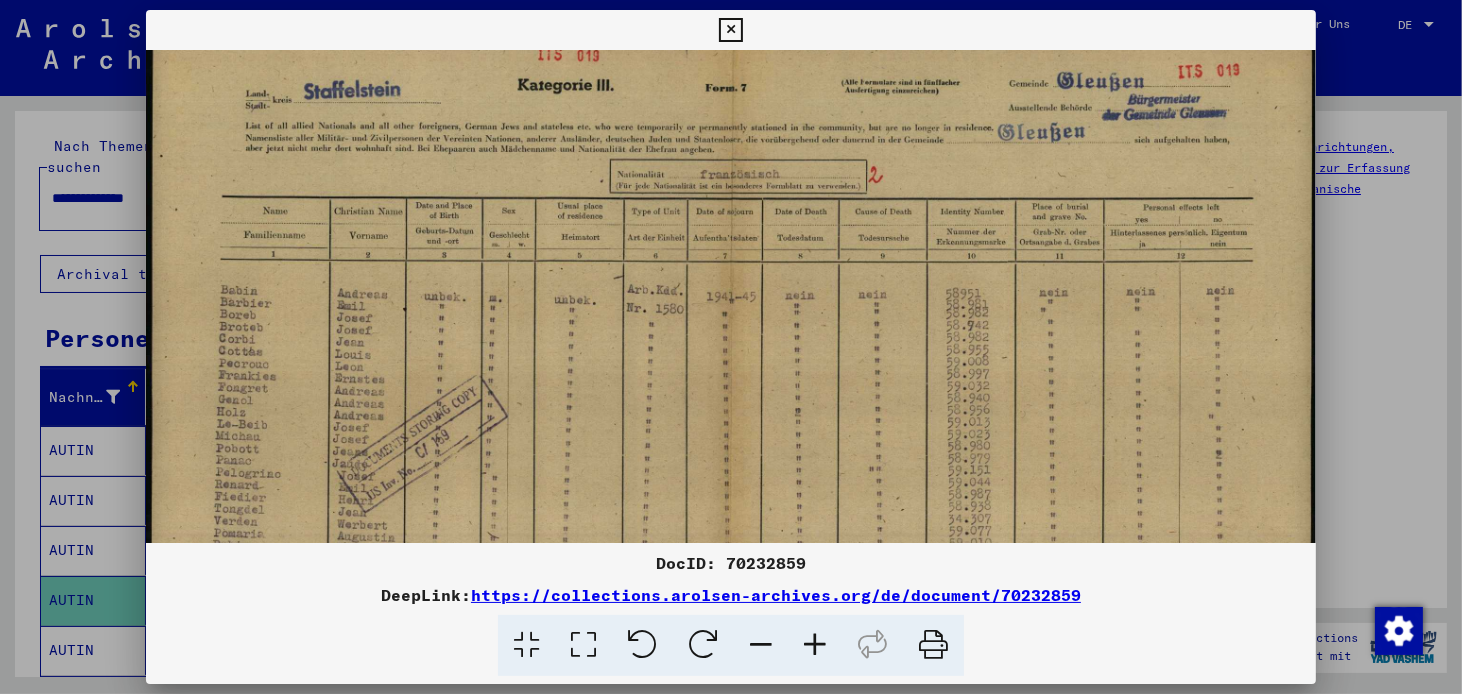 click at bounding box center [731, 433] 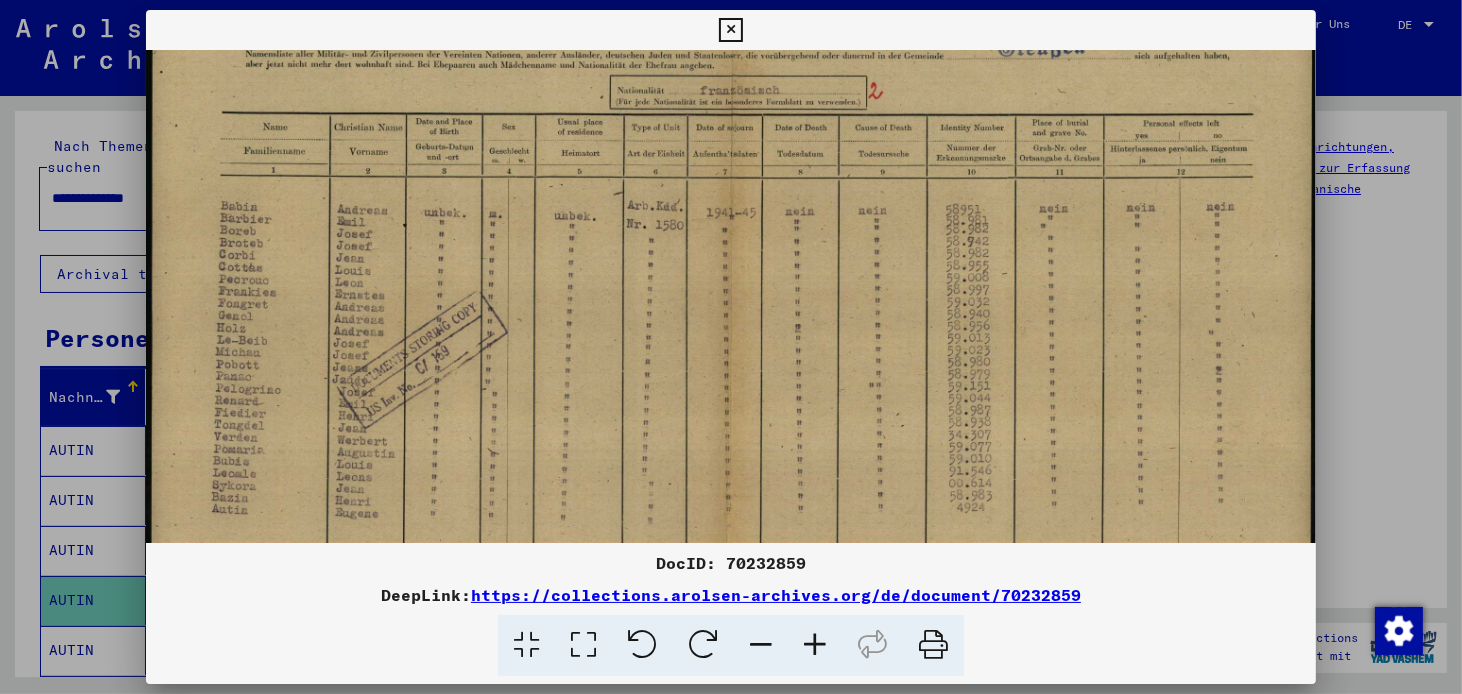 scroll, scrollTop: 124, scrollLeft: 0, axis: vertical 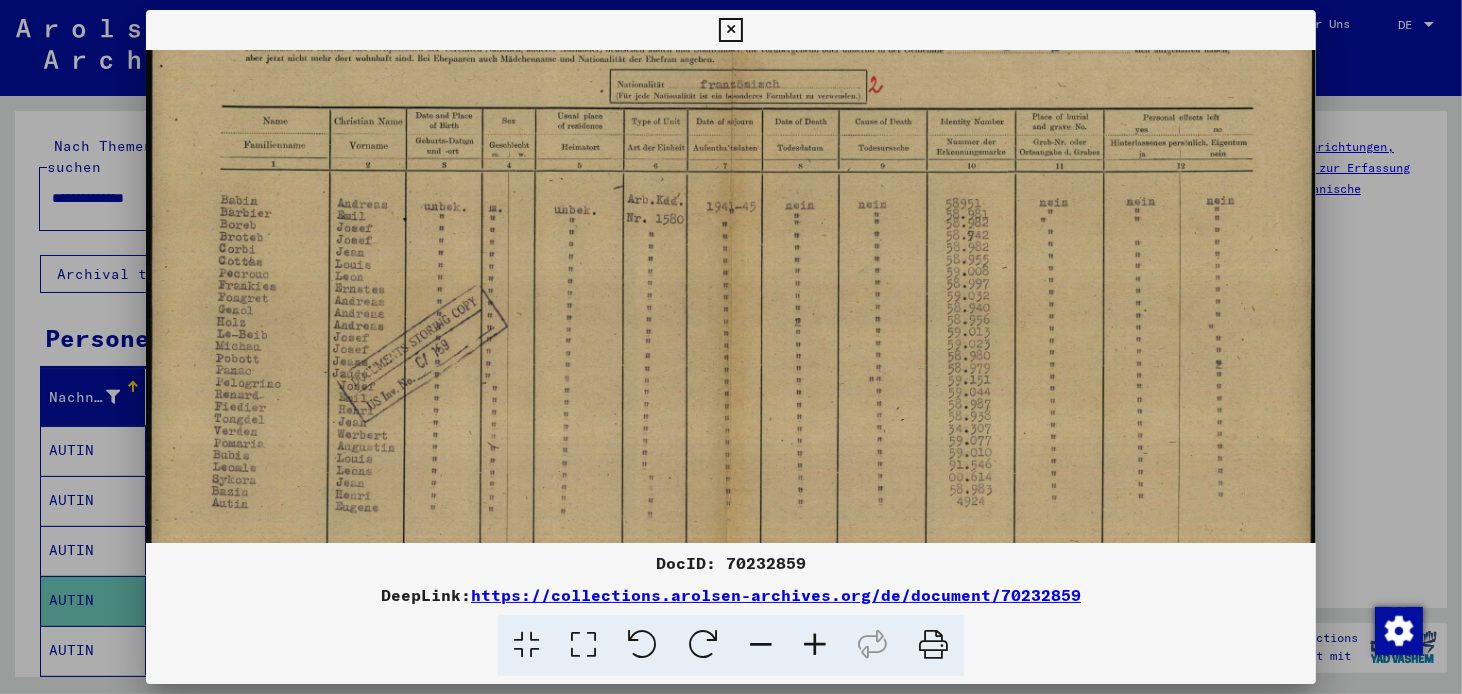 drag, startPoint x: 1267, startPoint y: 377, endPoint x: 1267, endPoint y: 287, distance: 90 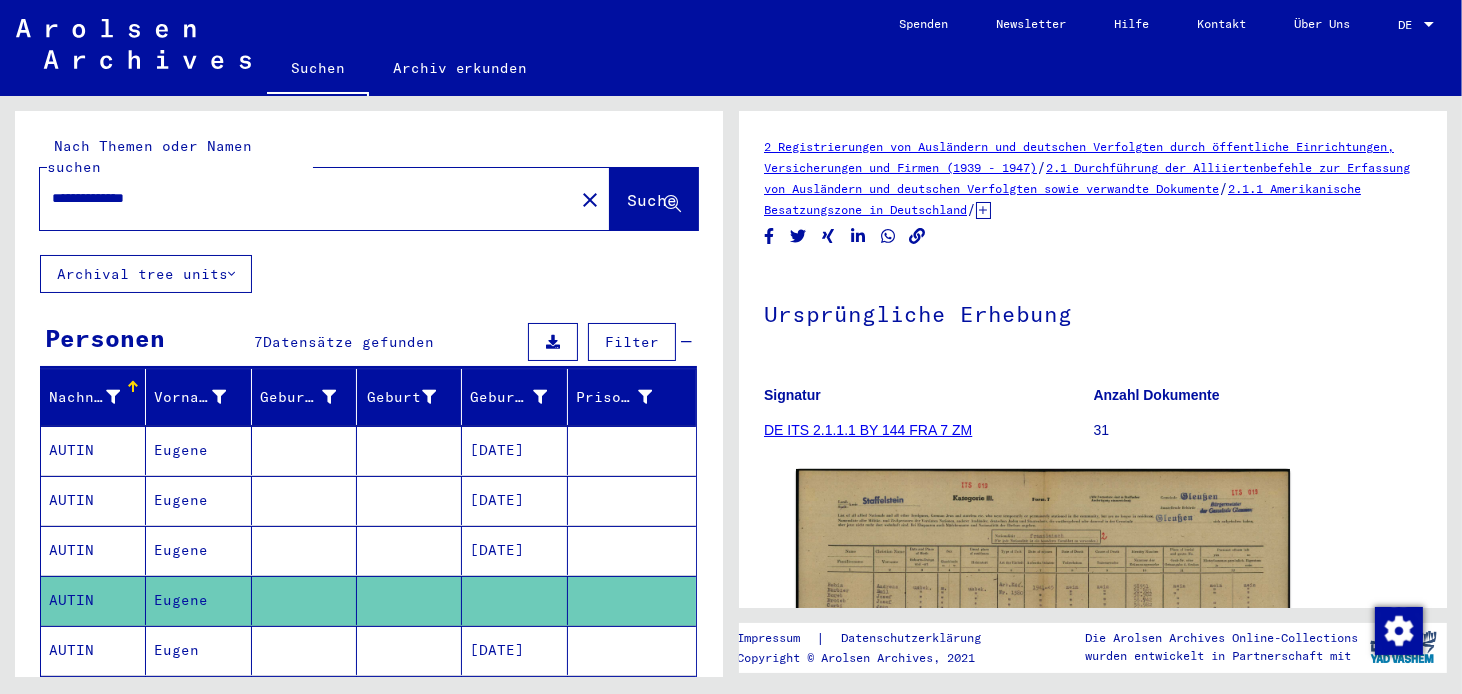 click on "[DATE]" at bounding box center [514, 700] 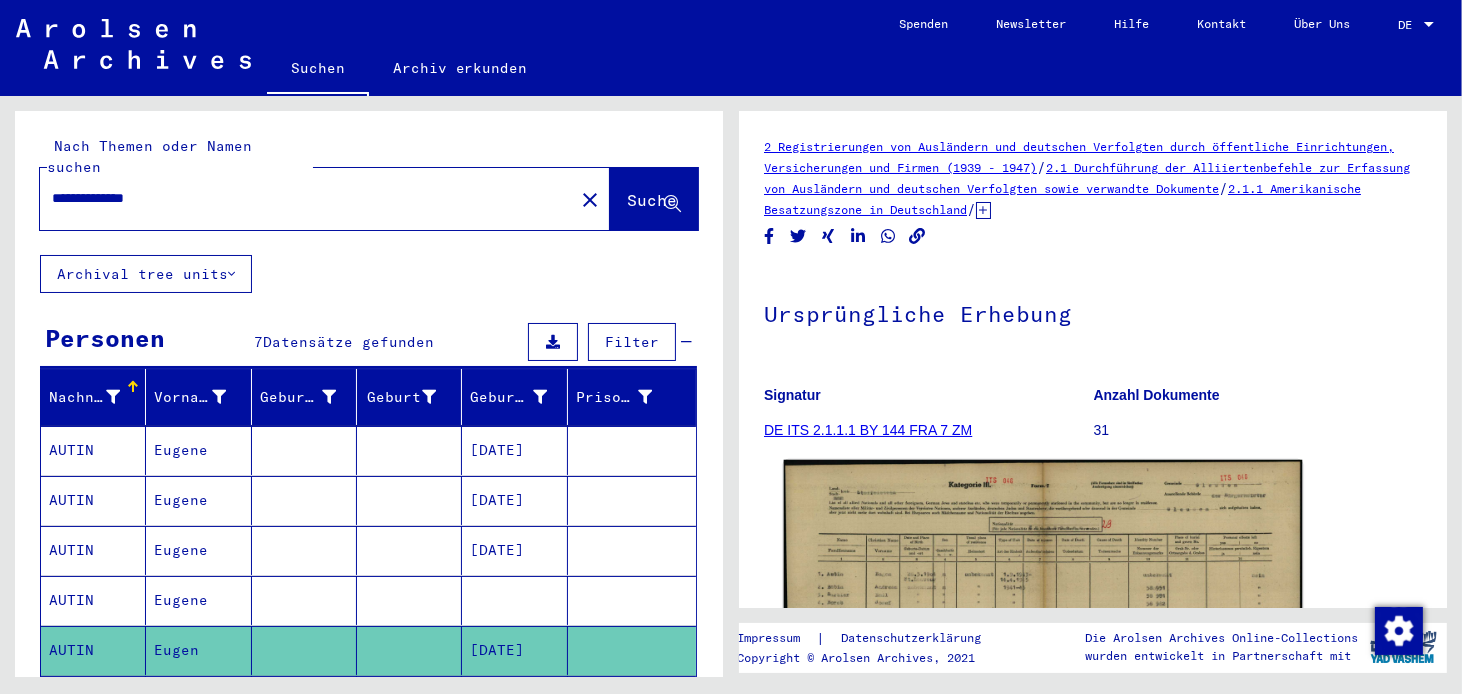 click 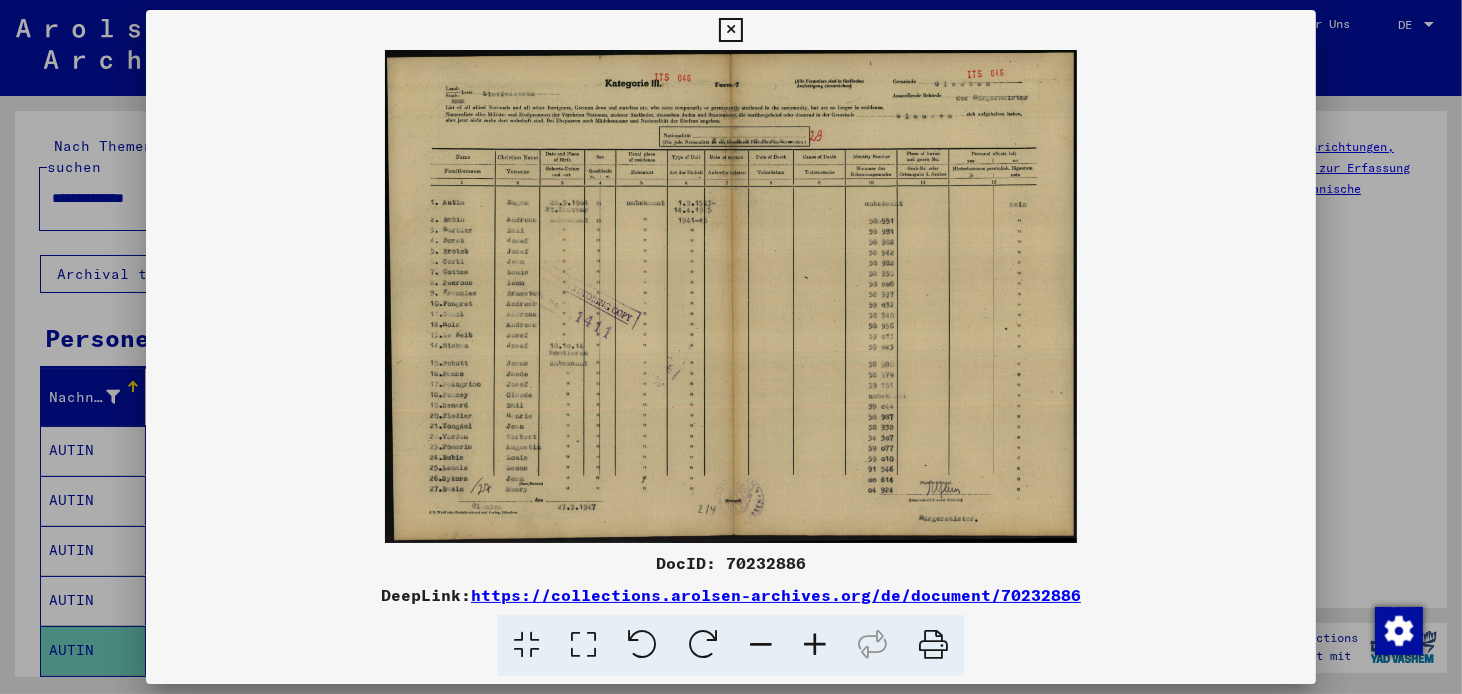click at bounding box center (583, 645) 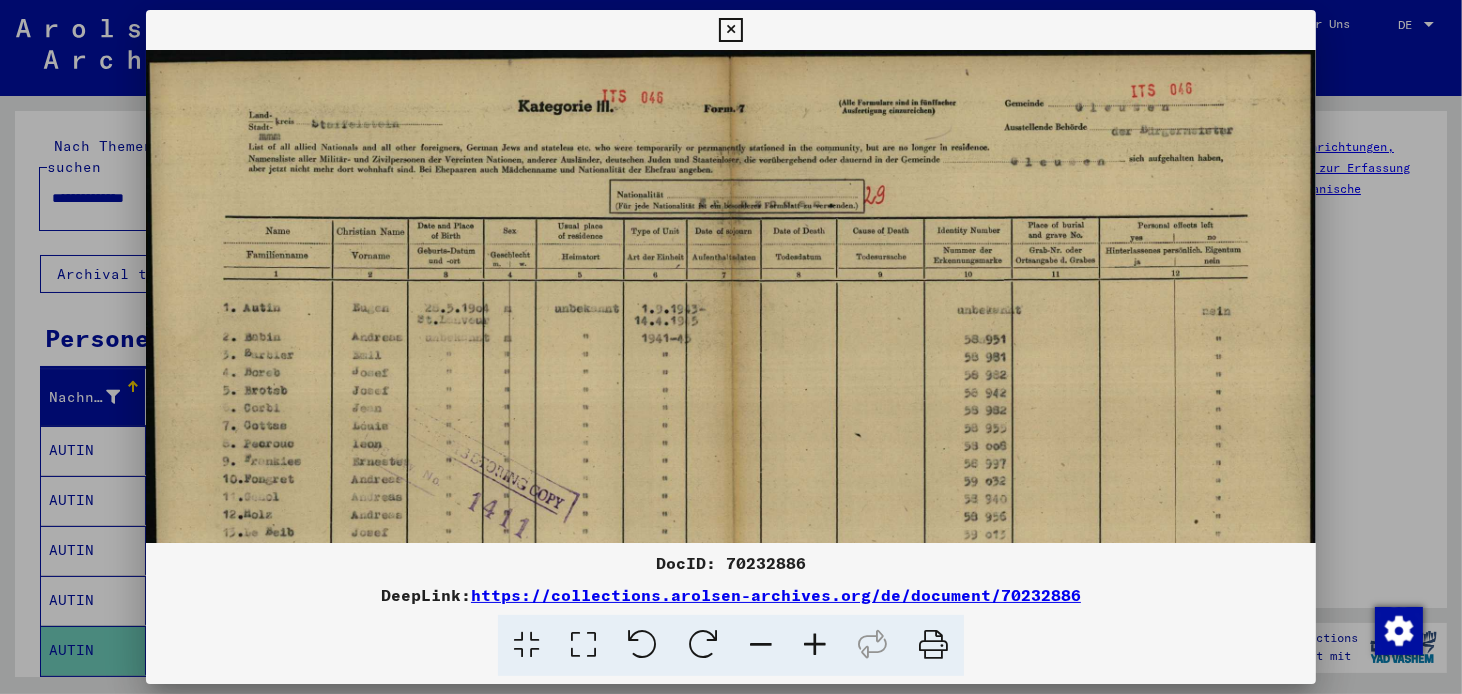 click at bounding box center [730, 30] 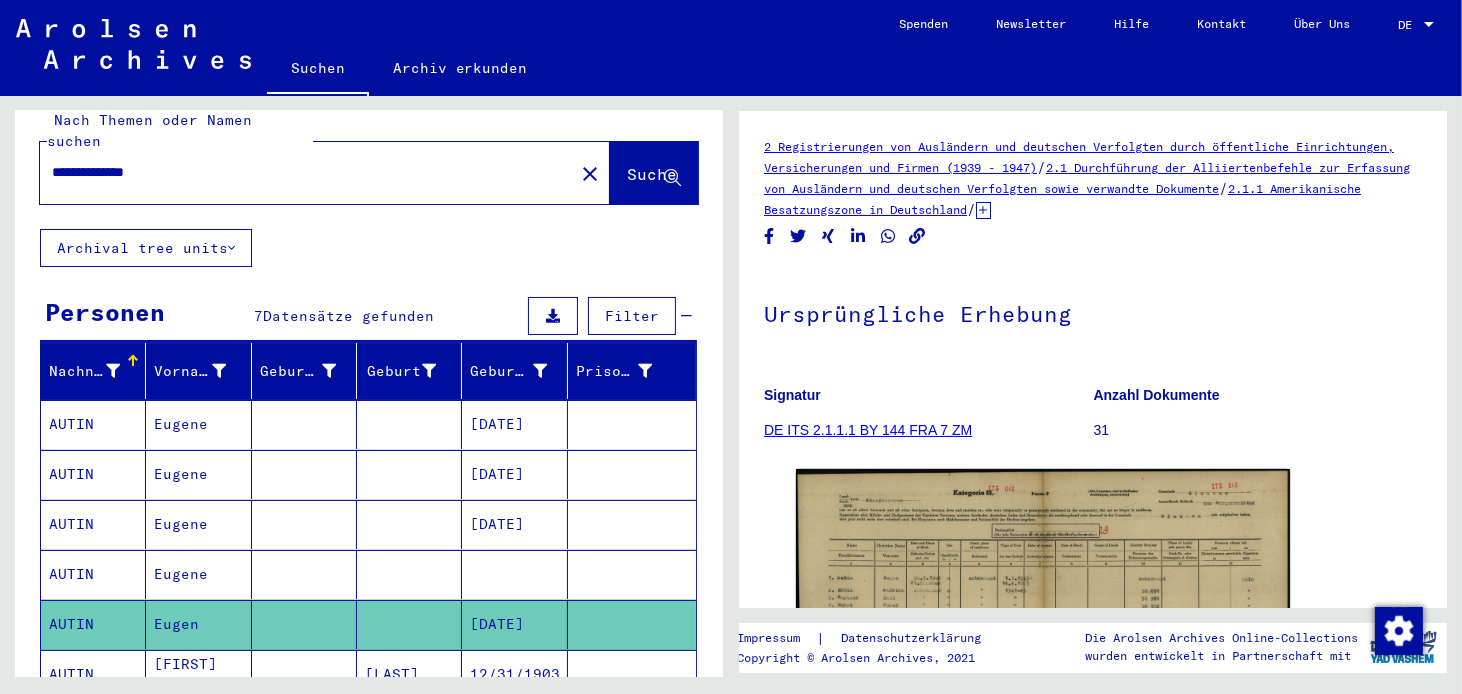 scroll, scrollTop: 41, scrollLeft: 0, axis: vertical 